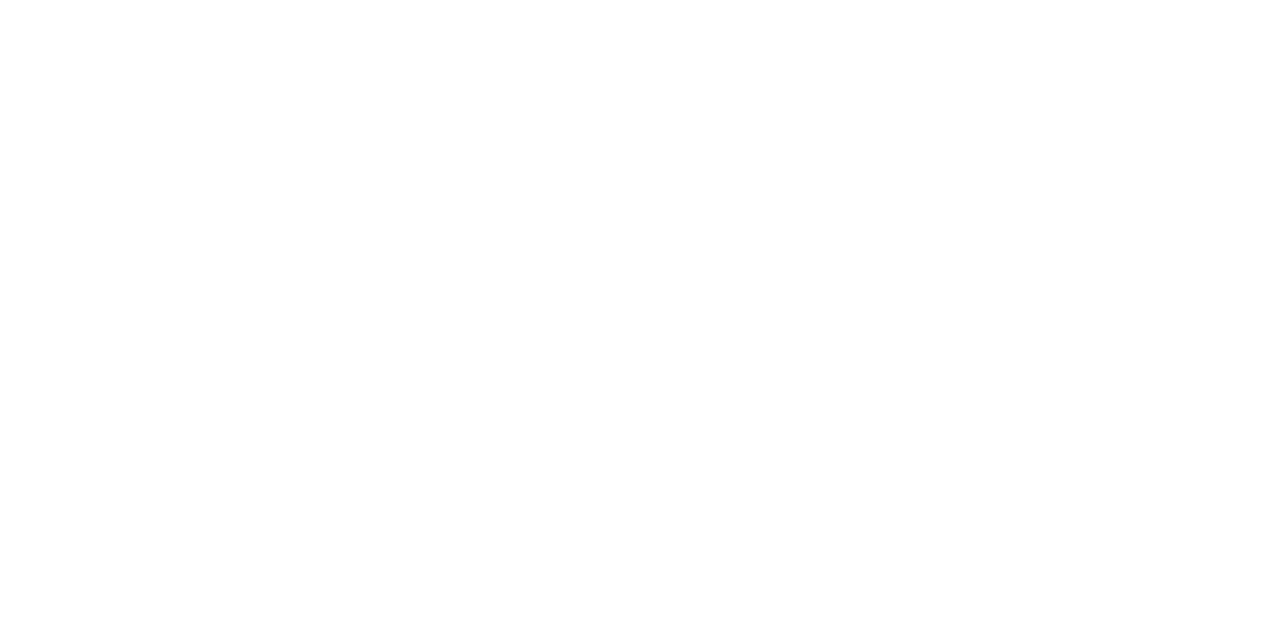 scroll, scrollTop: 0, scrollLeft: 0, axis: both 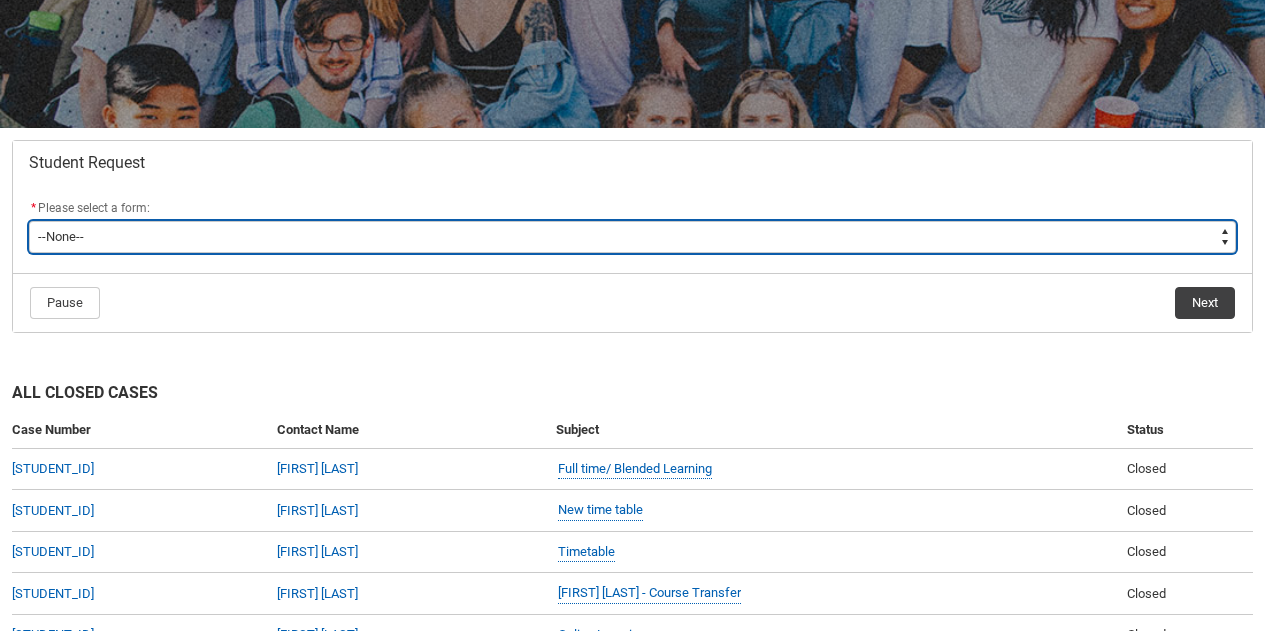 click on "--None-- Academic Transcript Application to Appeal Assignment Extension Change of Legal Name Course Credit / RPL Course Transfer Deferral / Leave of Absence Enrolment Variation Financial Hardship Program General Enquiry Grievance Reasonable Adjustment Return to Study Application Special Consideration Tuition Fee Refund Withdraw & Cancel Enrolment Information Release" at bounding box center [632, 237] 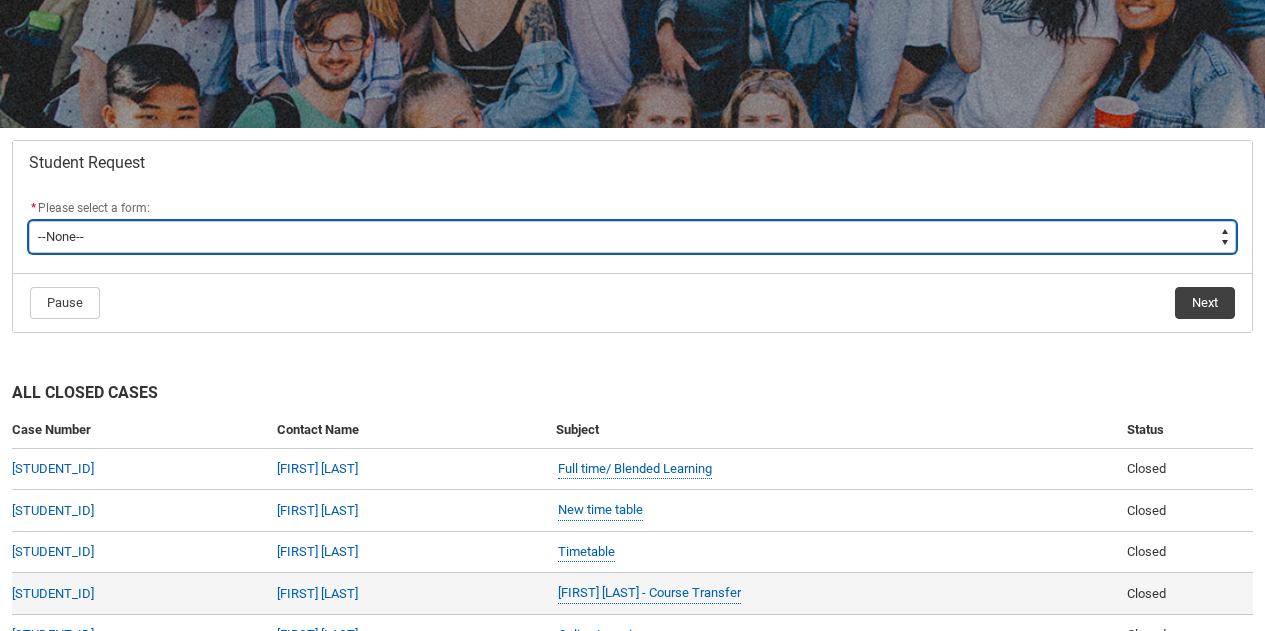 select on "Withdraw_Cancel_Enrolment_Choice" 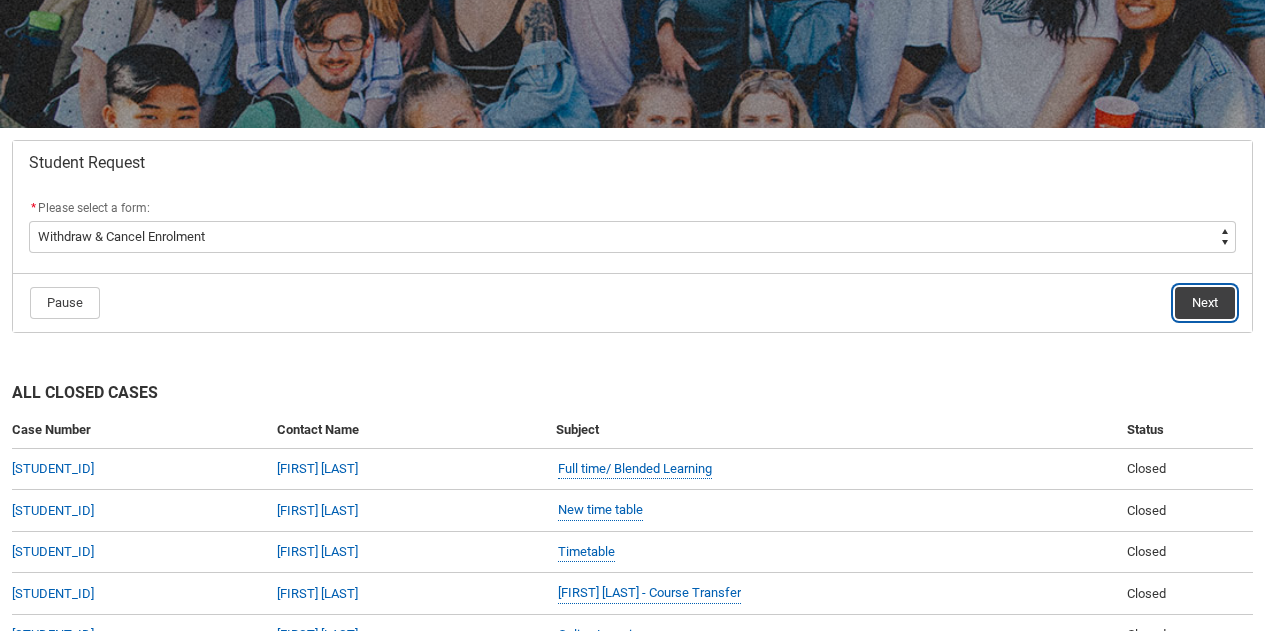 click on "Next" 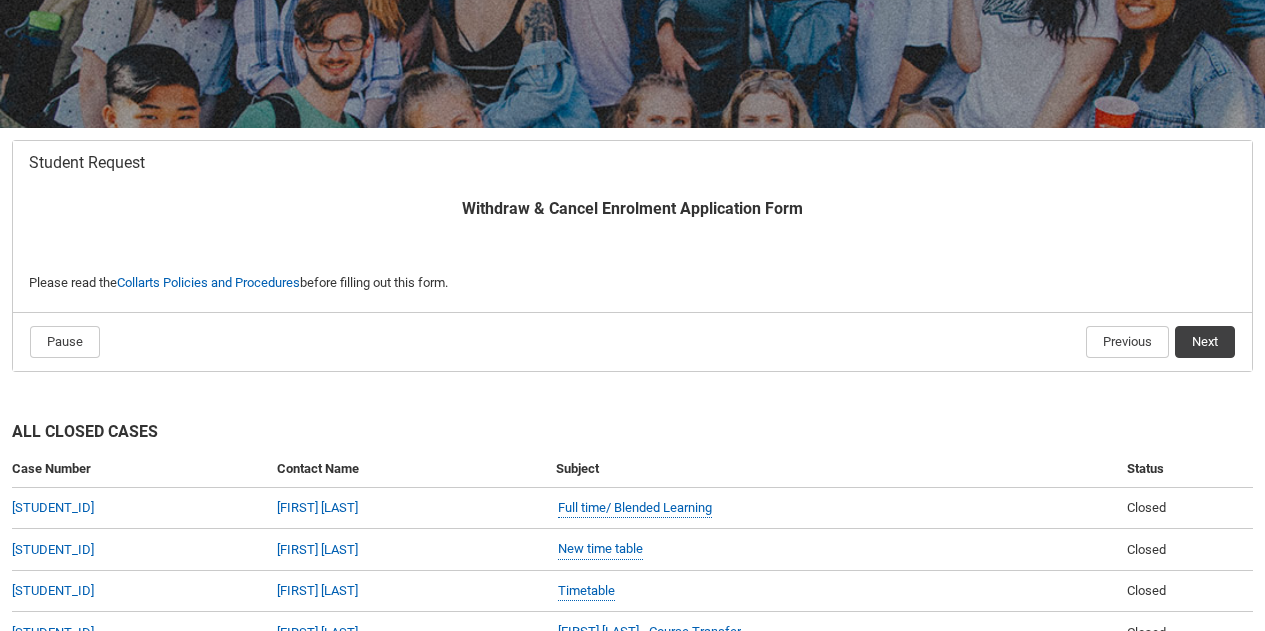 scroll, scrollTop: 213, scrollLeft: 0, axis: vertical 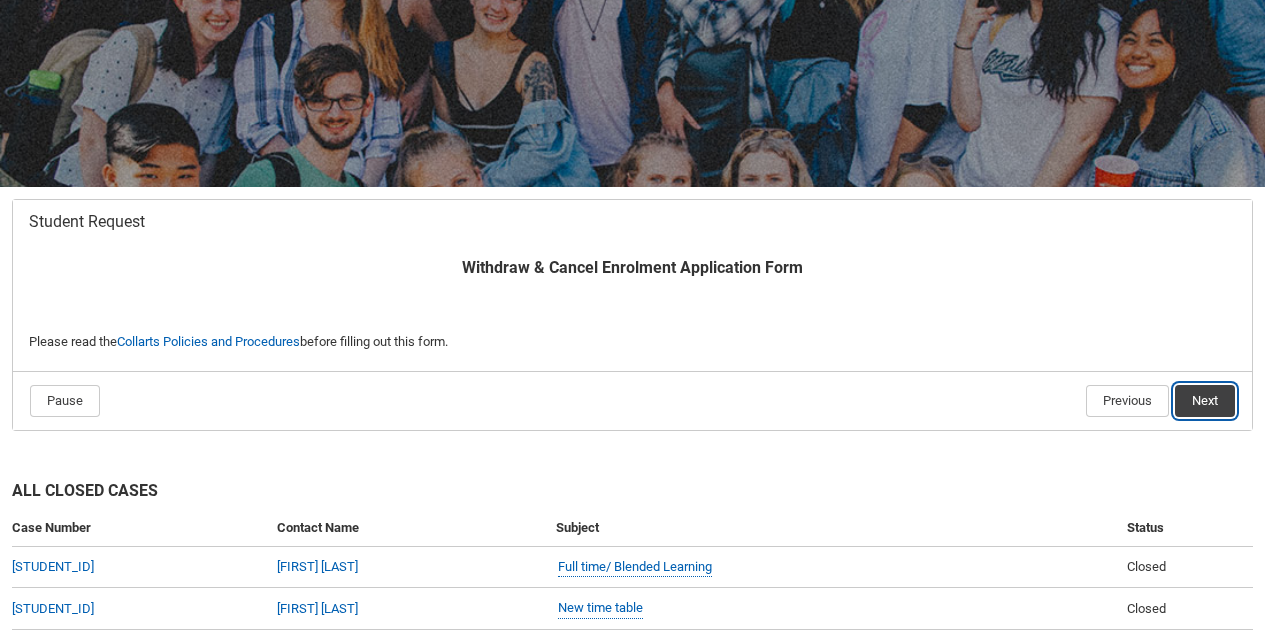 click on "Next" 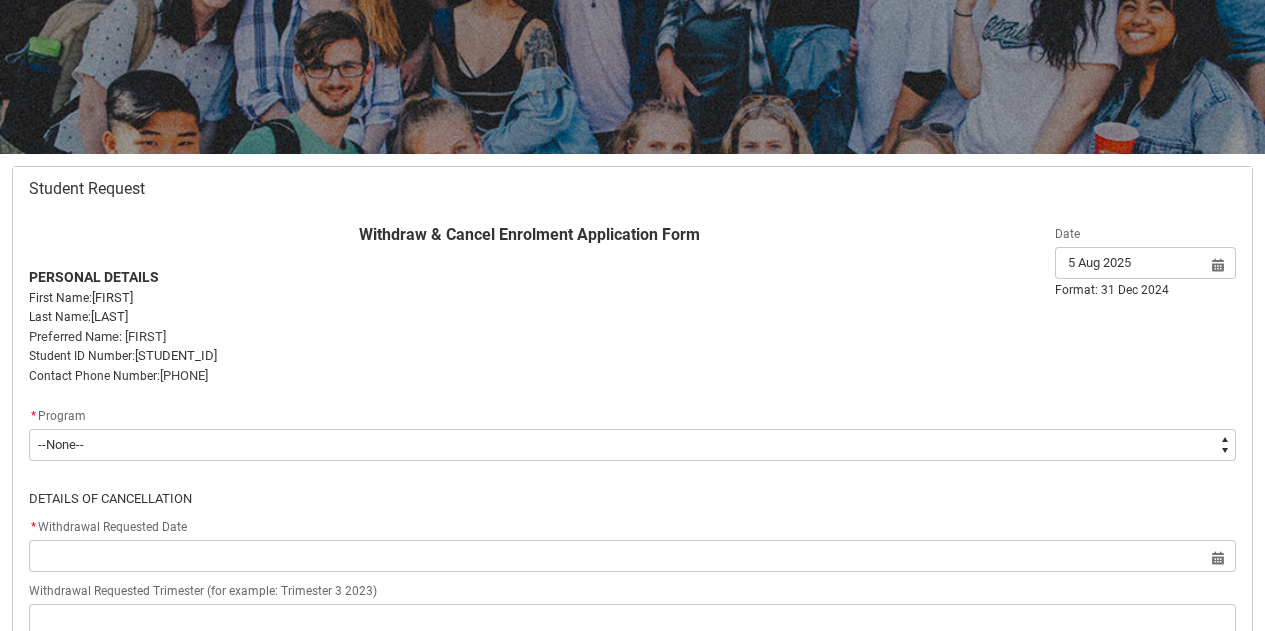 scroll, scrollTop: 356, scrollLeft: 0, axis: vertical 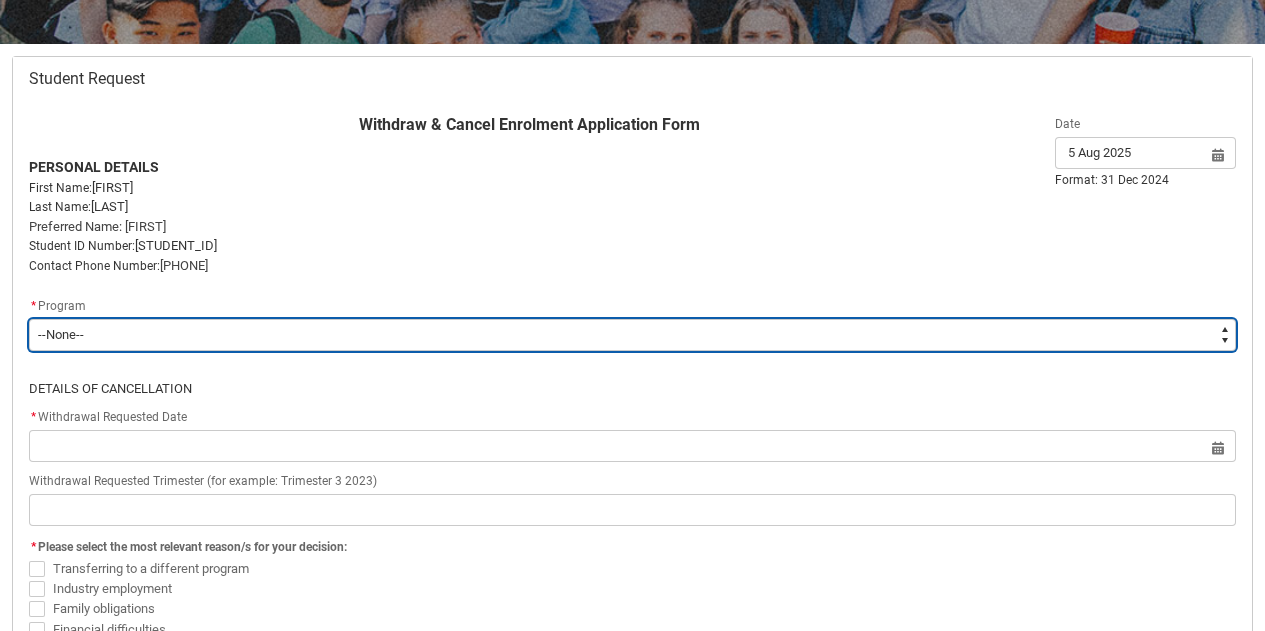 click on "--None-- Bachelor of Fashion Marketing (Branding and Communications) V1" at bounding box center [632, 335] 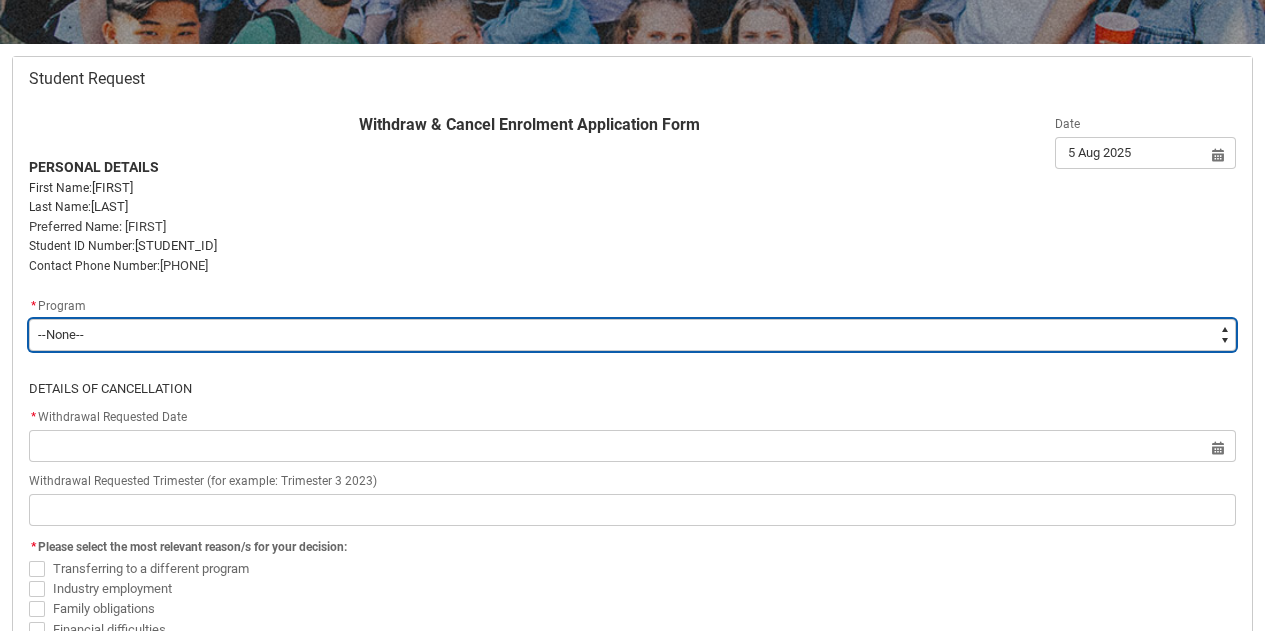 type on "recordPicklist_ProgramEnrollment.a0jOZ000003R0v3YAC" 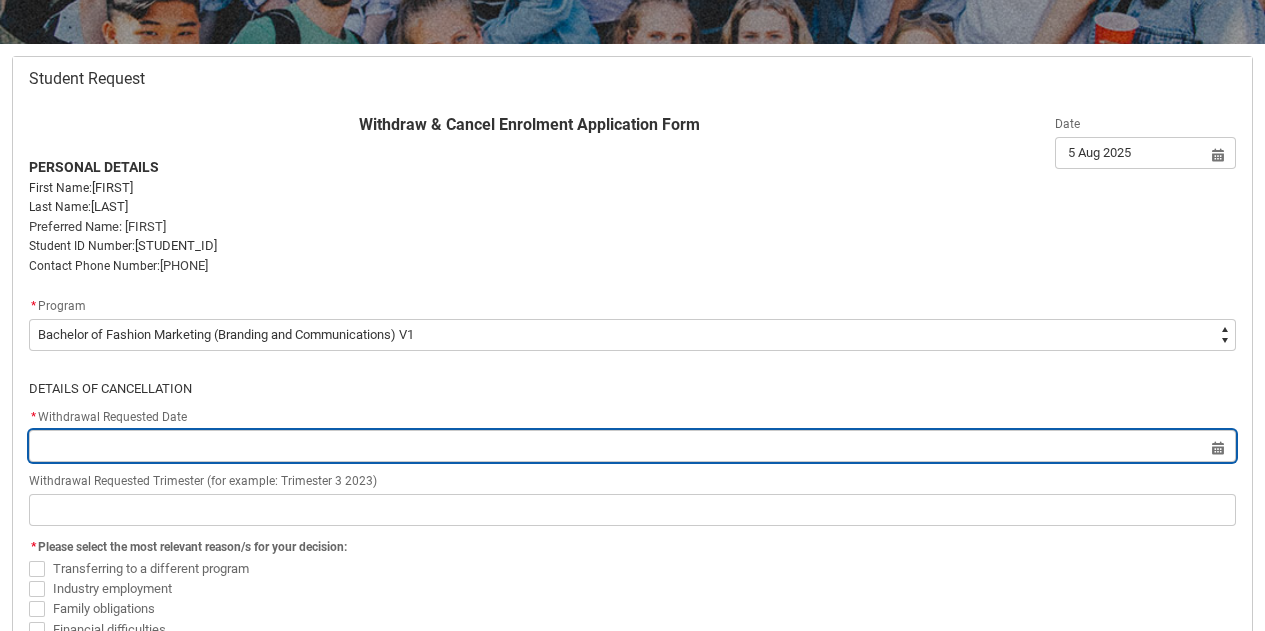 click at bounding box center (632, 446) 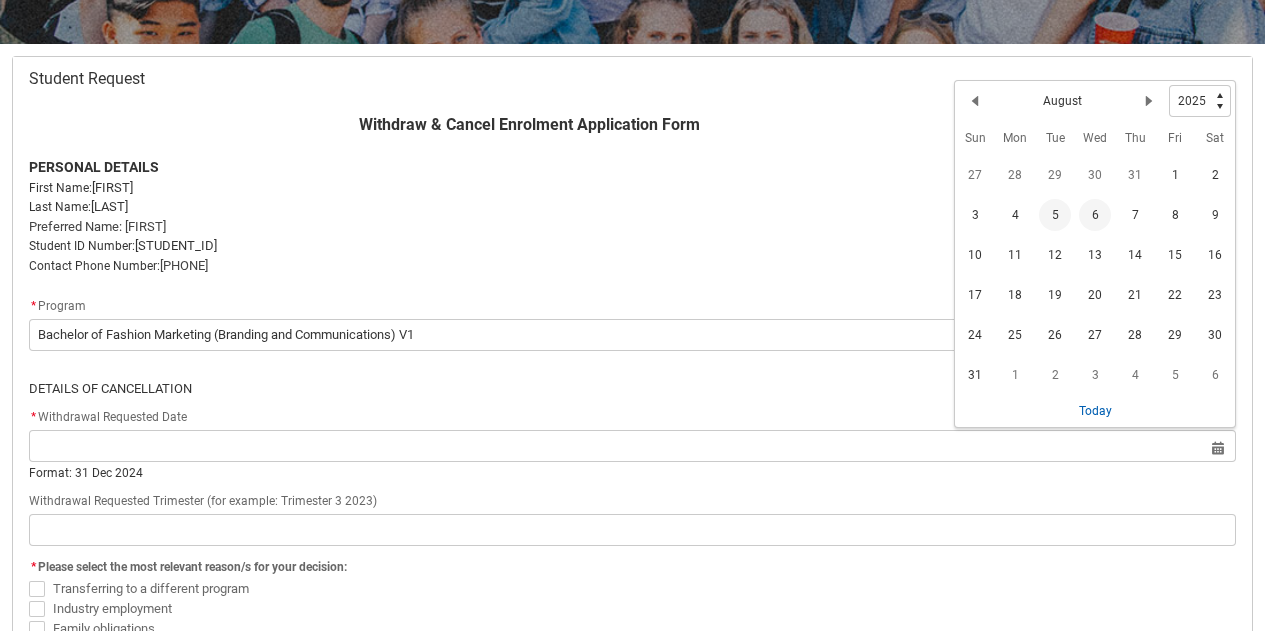 click on "6" 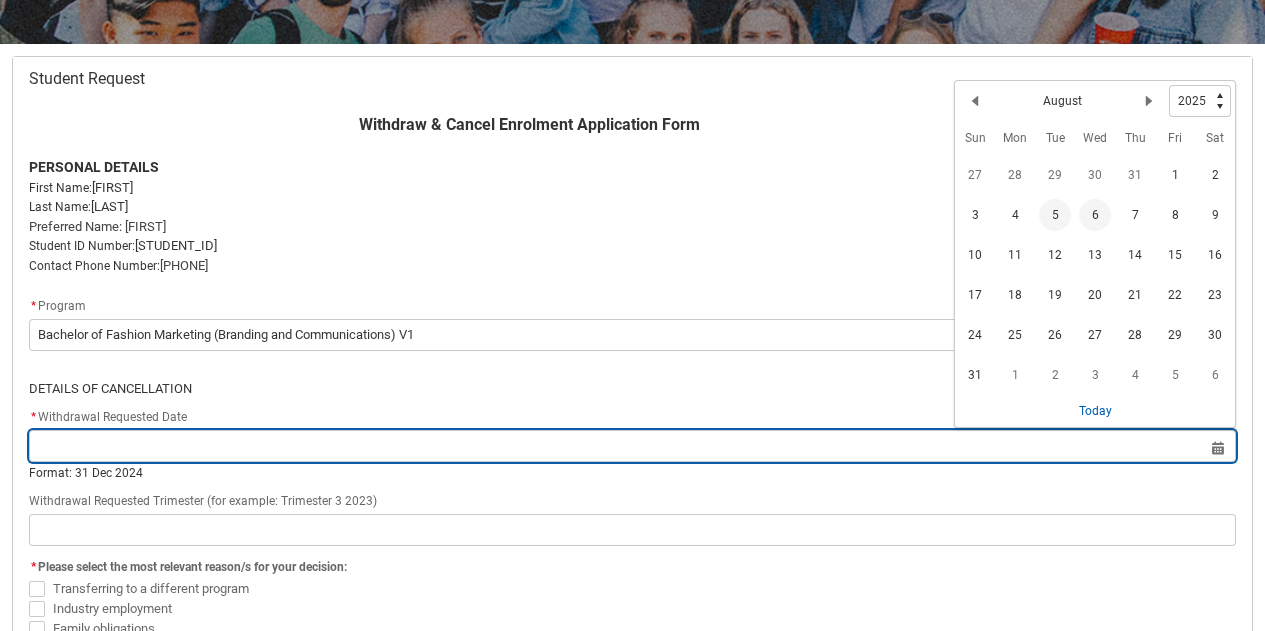 type on "2025-08-06" 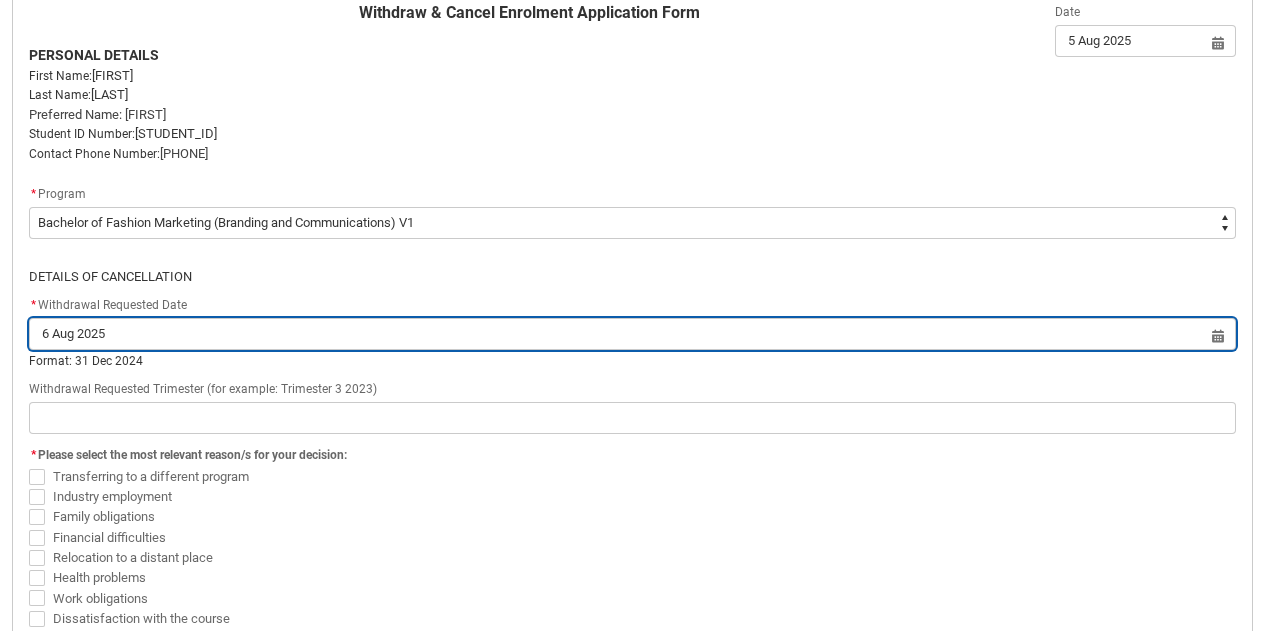 scroll, scrollTop: 552, scrollLeft: 0, axis: vertical 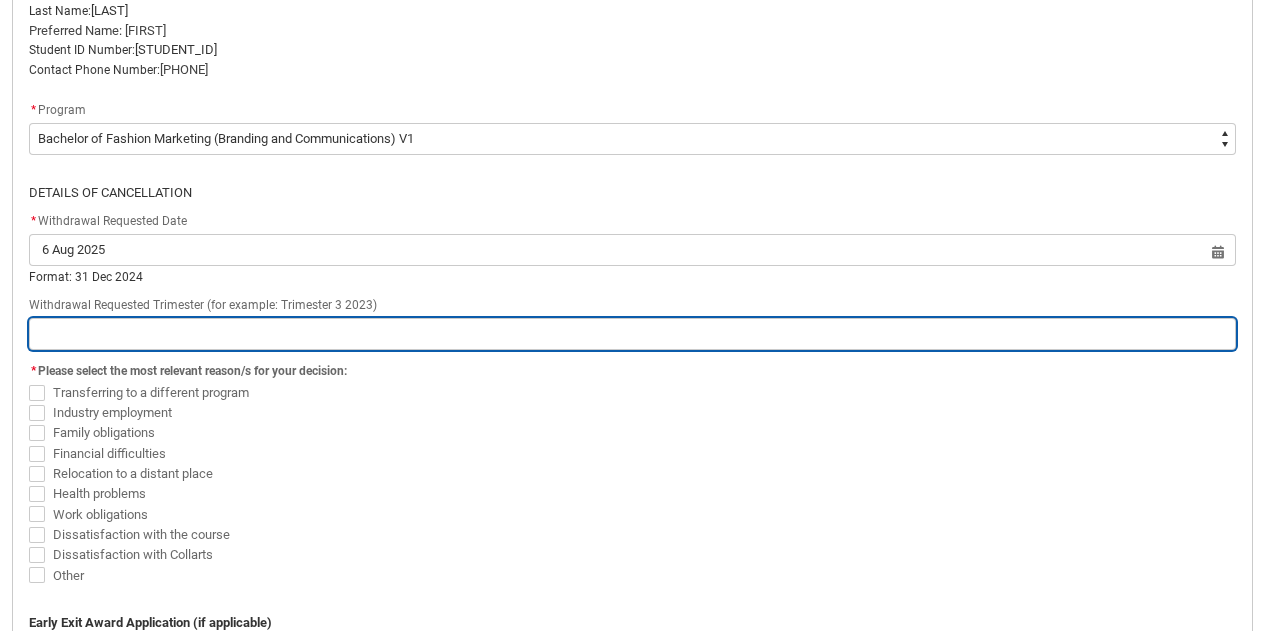 click at bounding box center [632, 334] 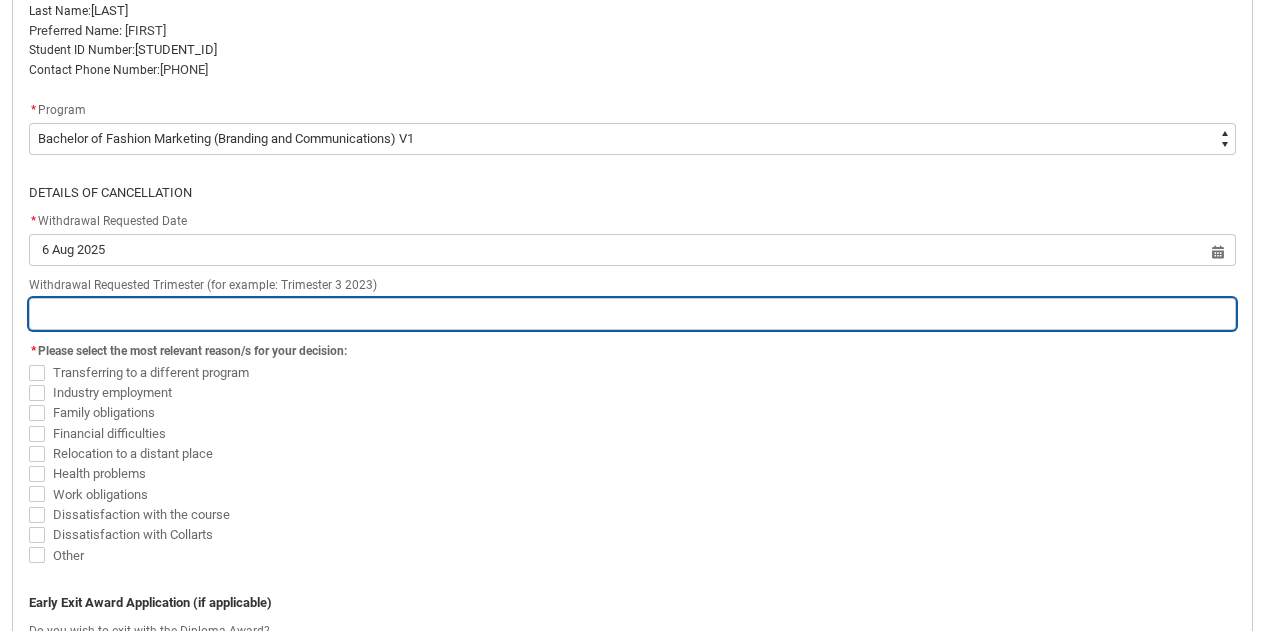 type on "d" 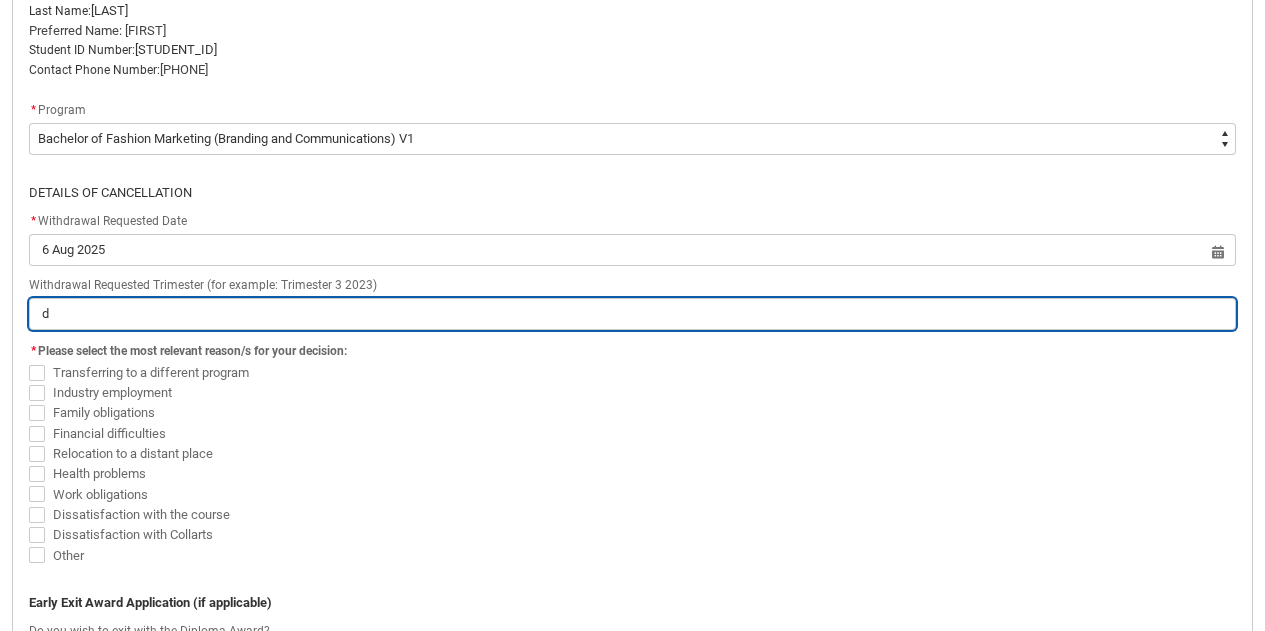 type on "do" 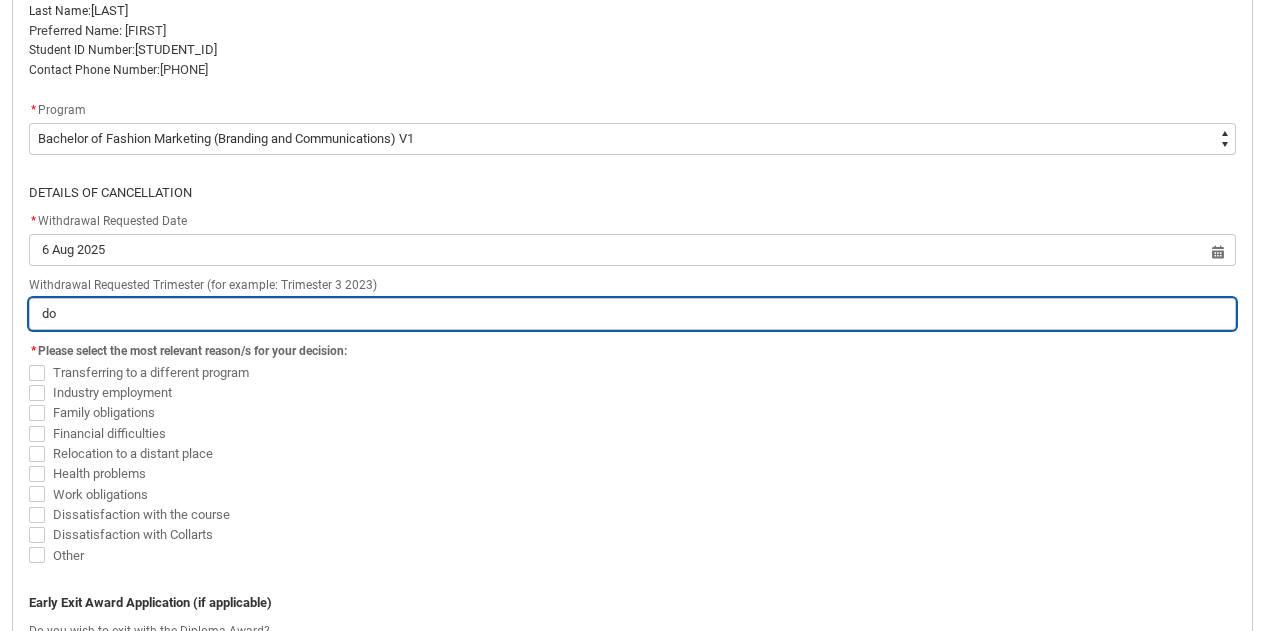 type on "do" 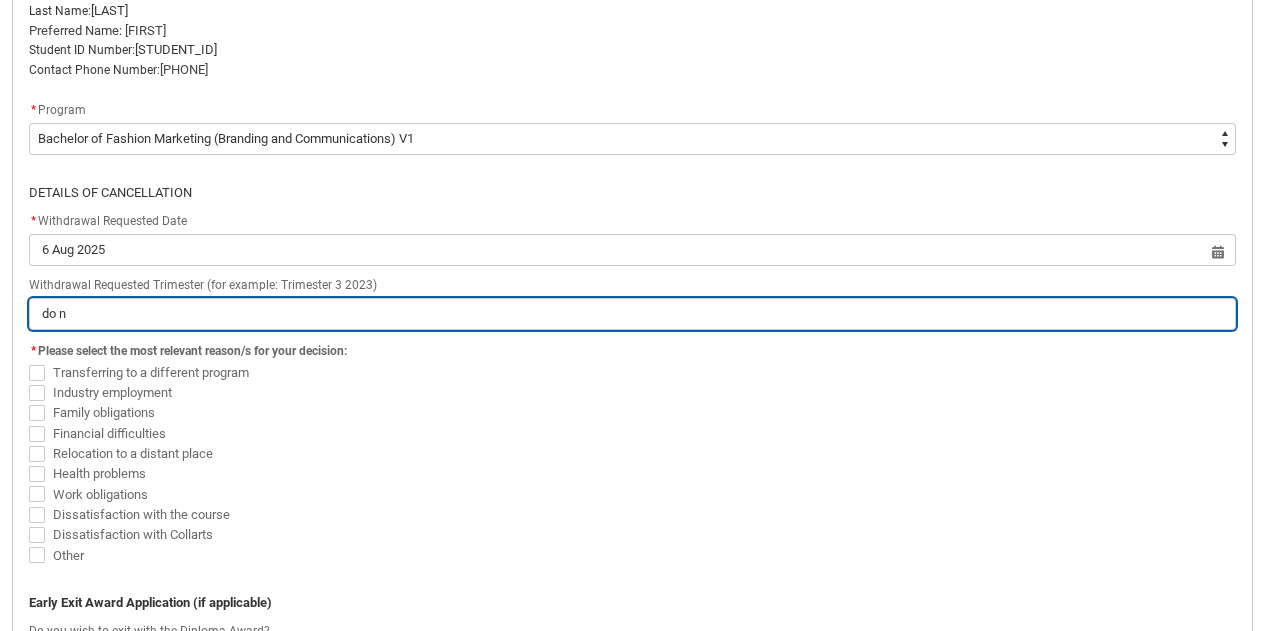 type on "do no" 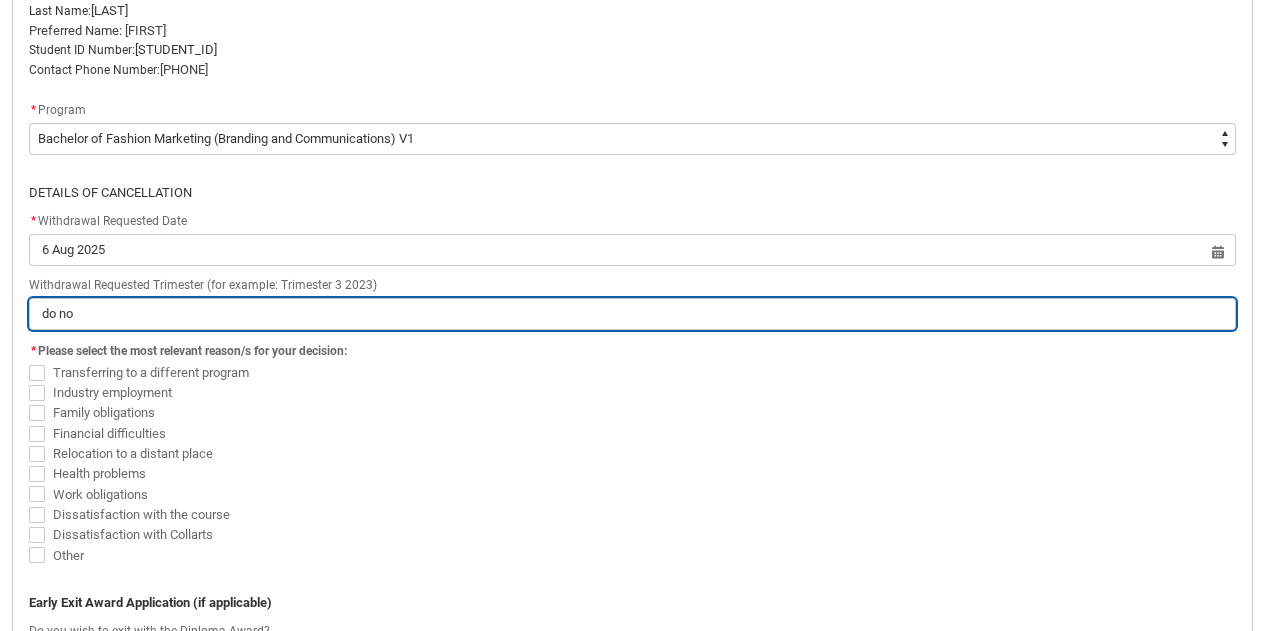 type on "do not" 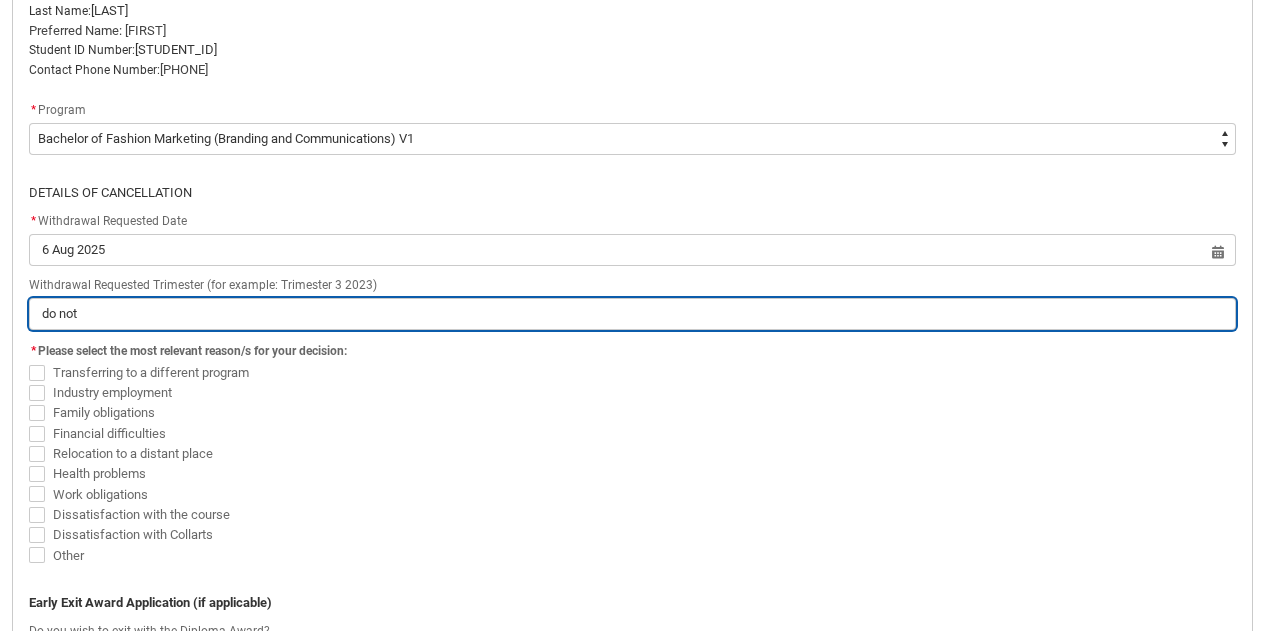 type on "do not" 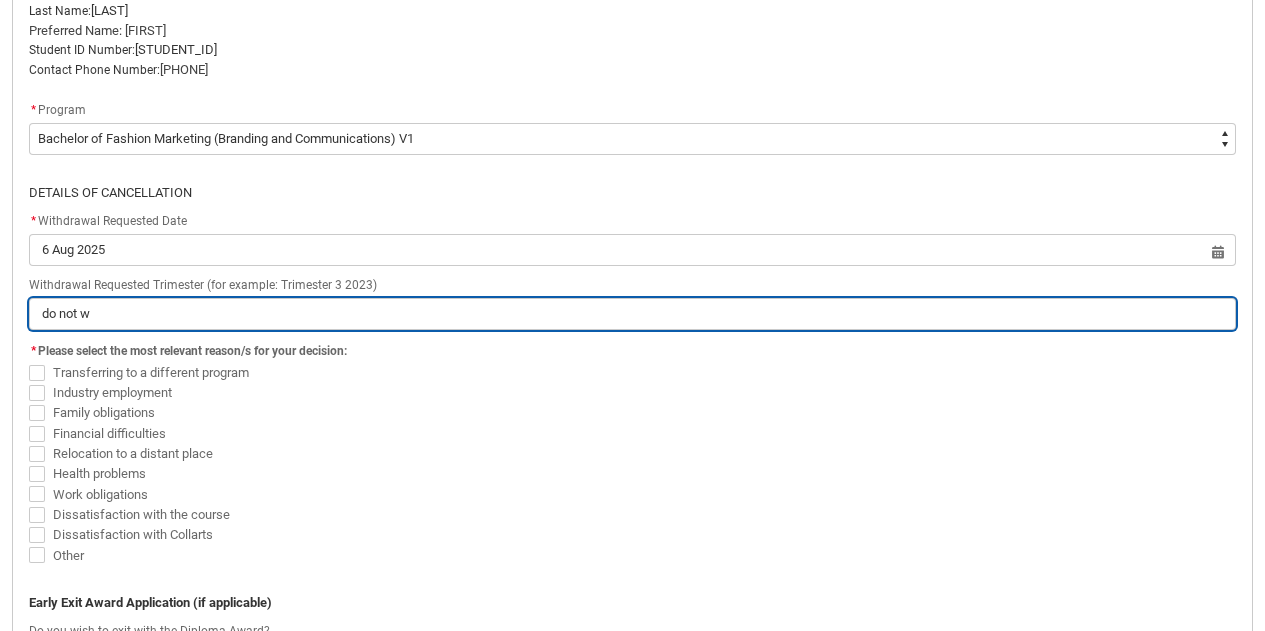 type on "do not wa" 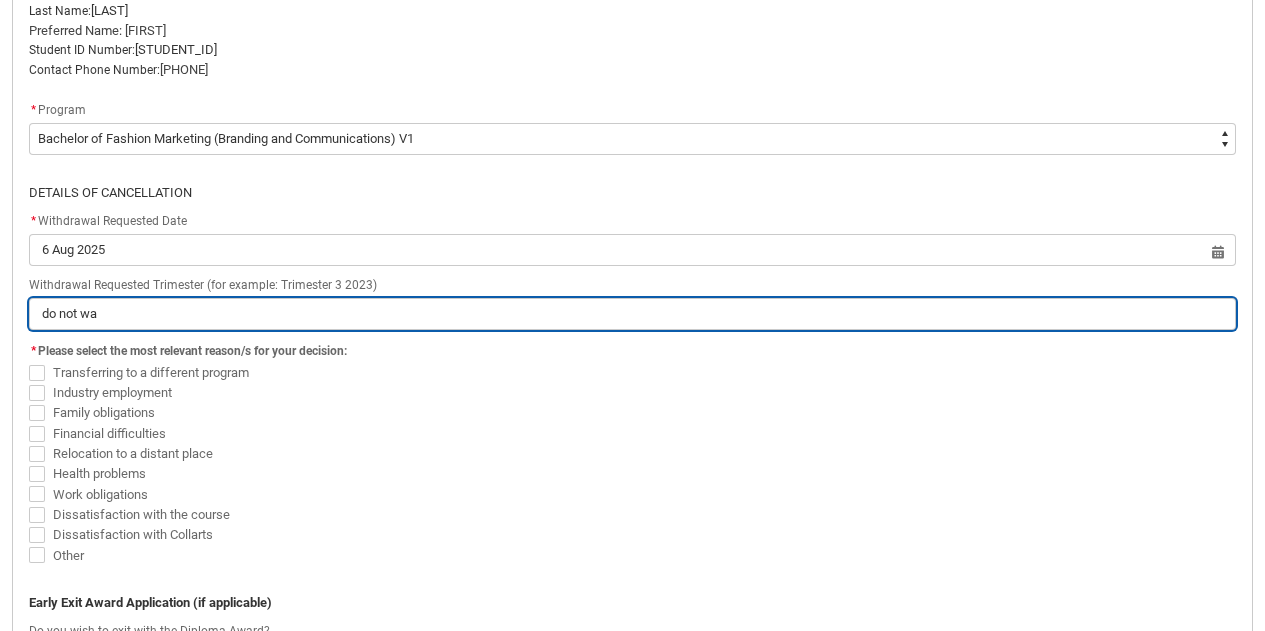 type on "do not wan" 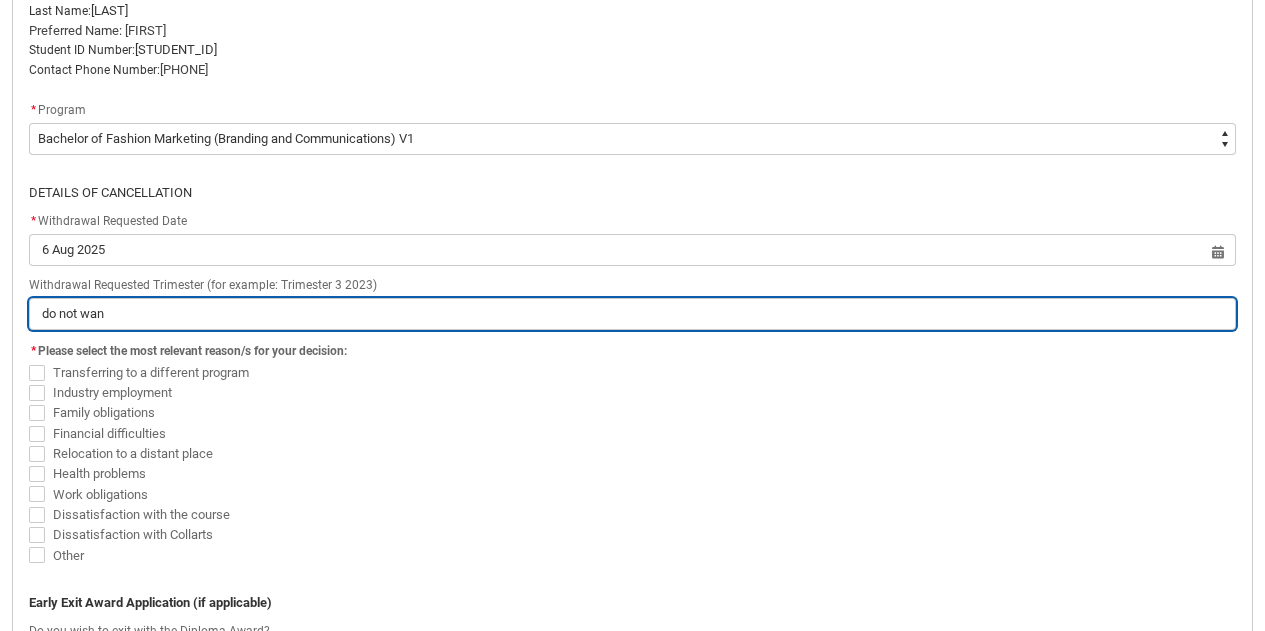 type on "do not want" 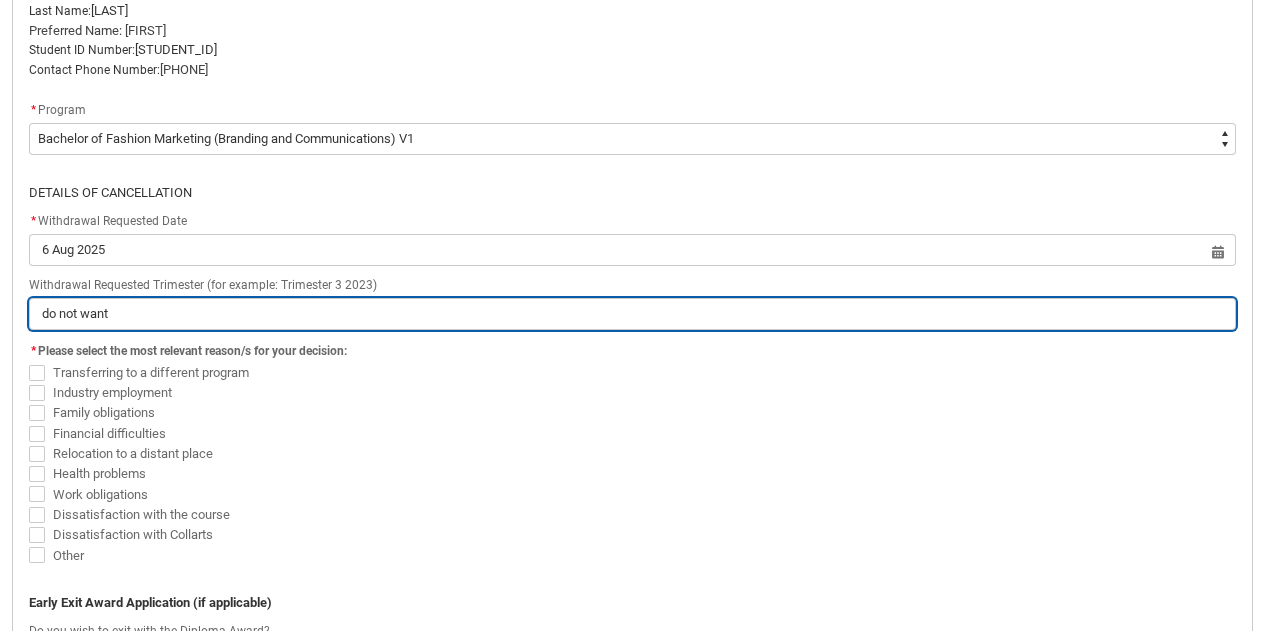 type on "do not want" 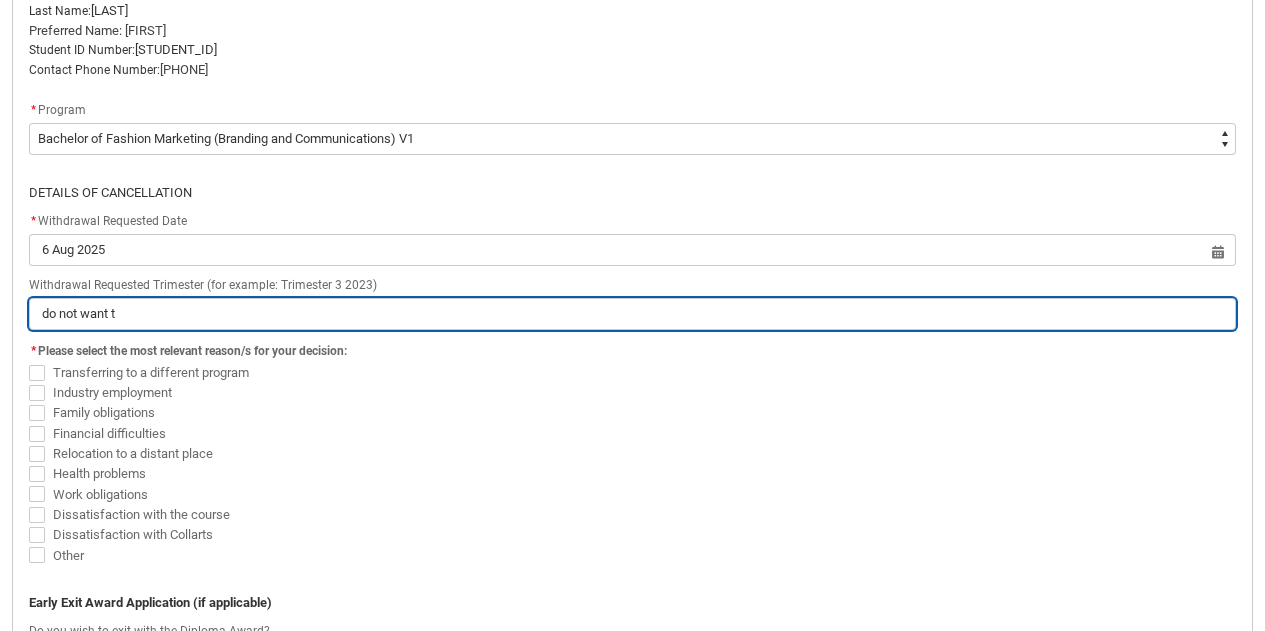 type on "do not want to" 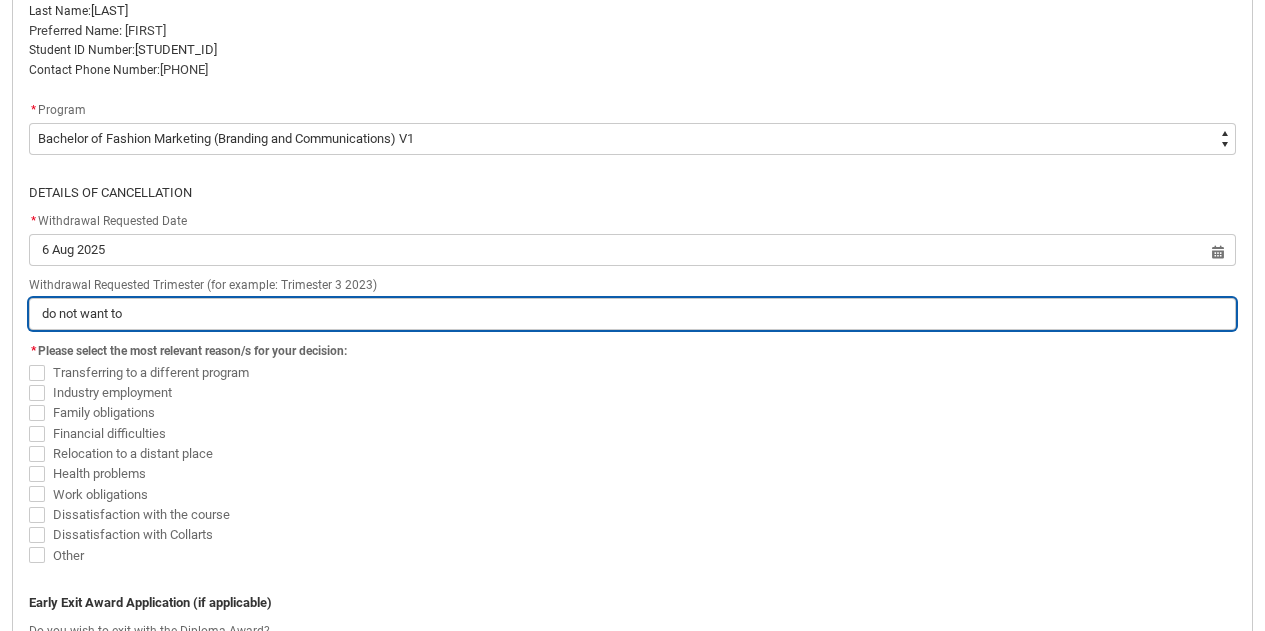 type on "do not want to" 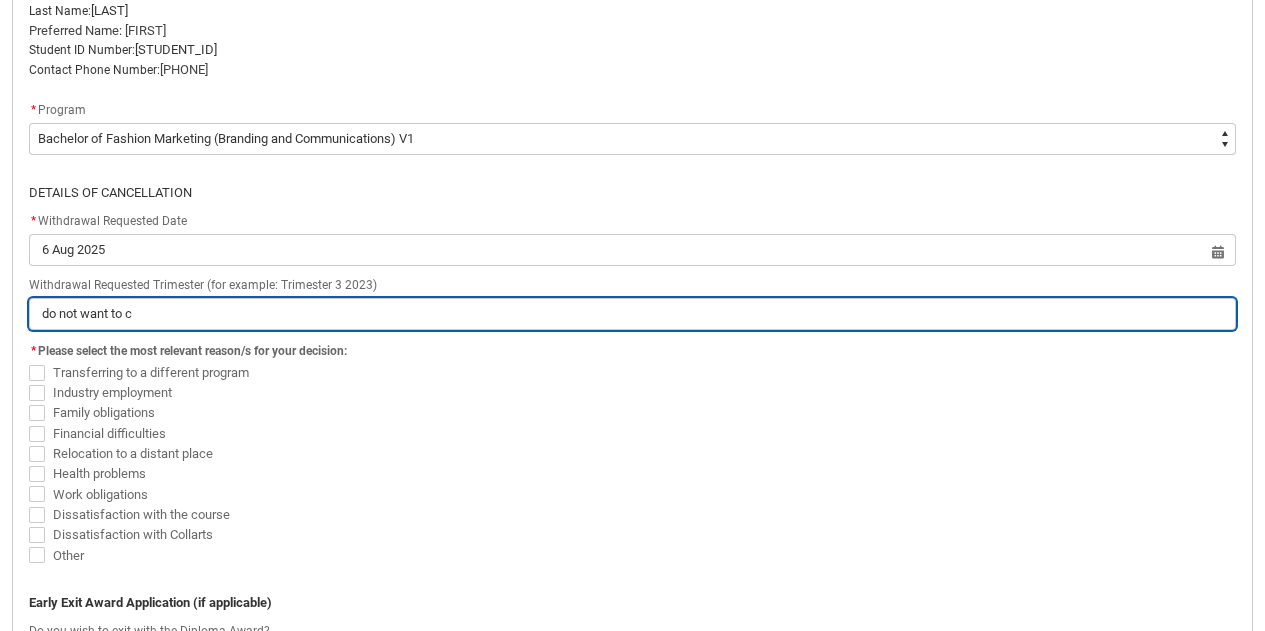 type on "do not want to co" 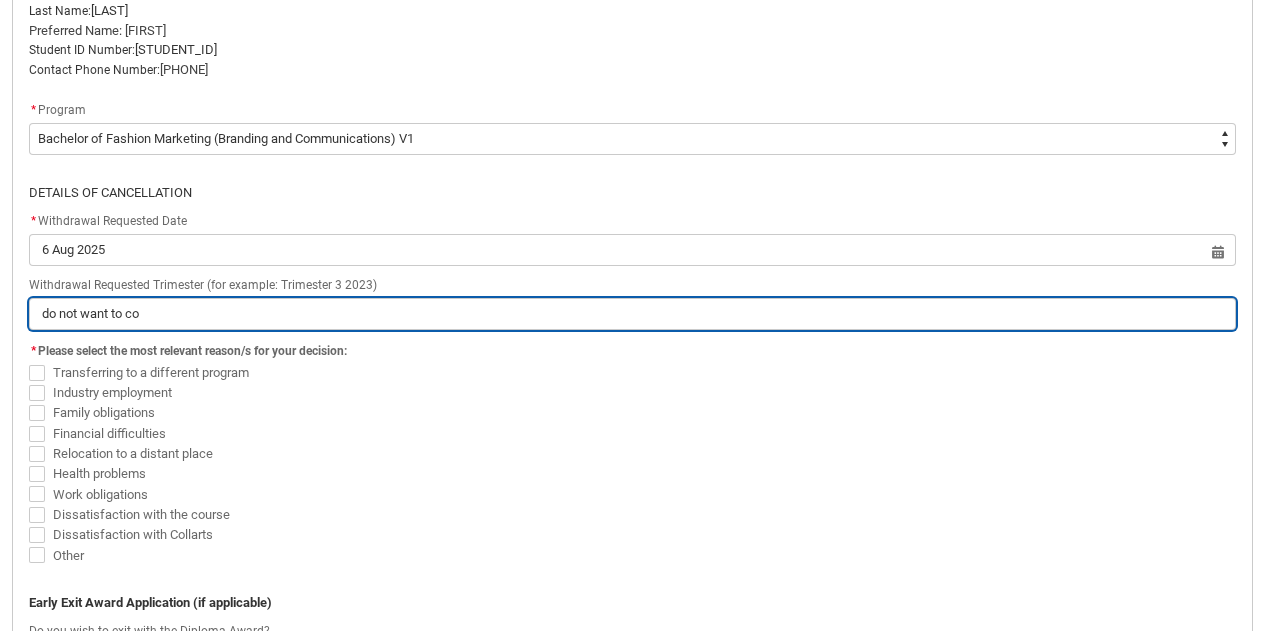 type on "do not want to con" 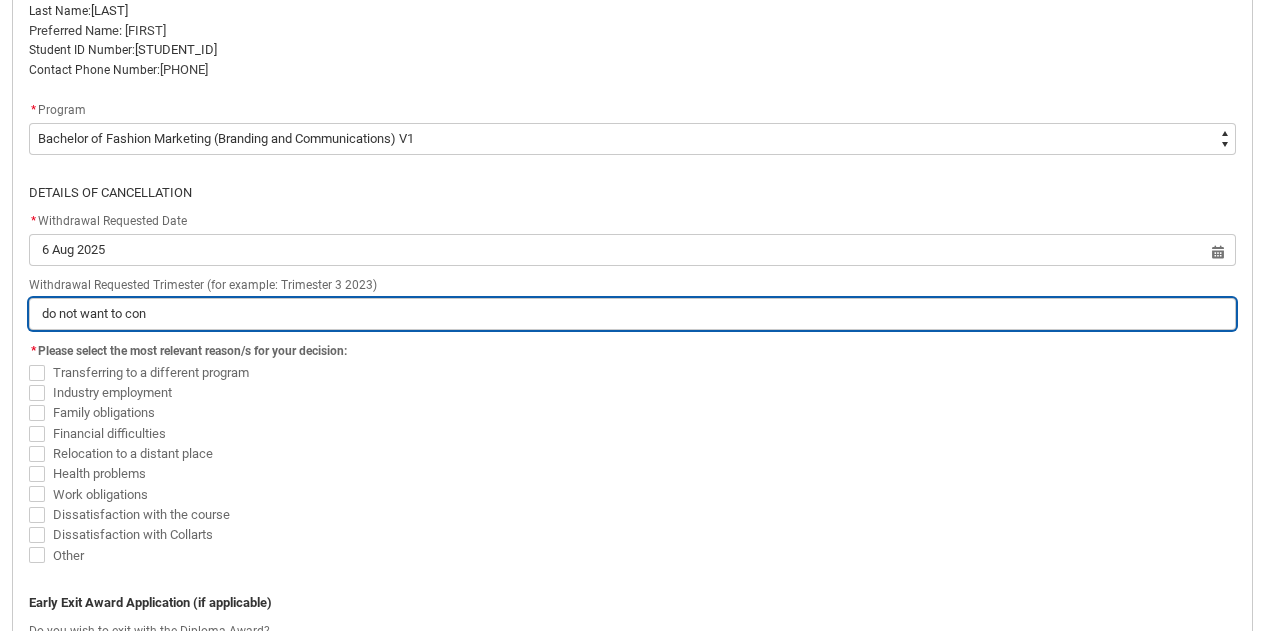 type on "do not want to cont" 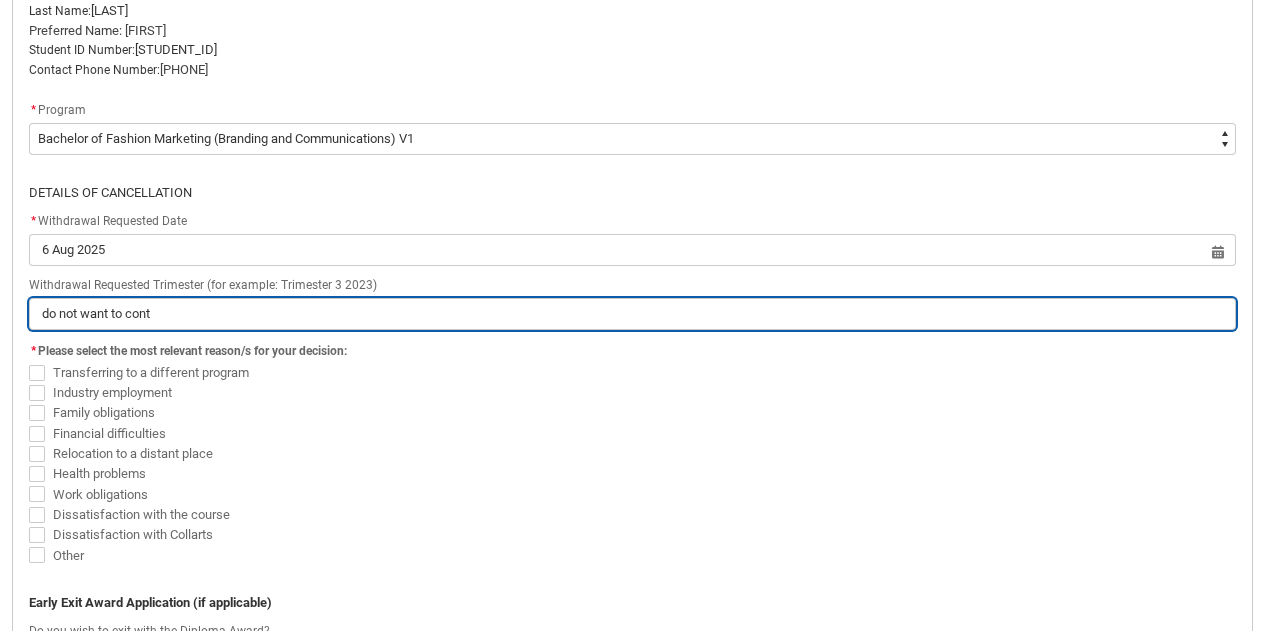 type on "do not want to conti" 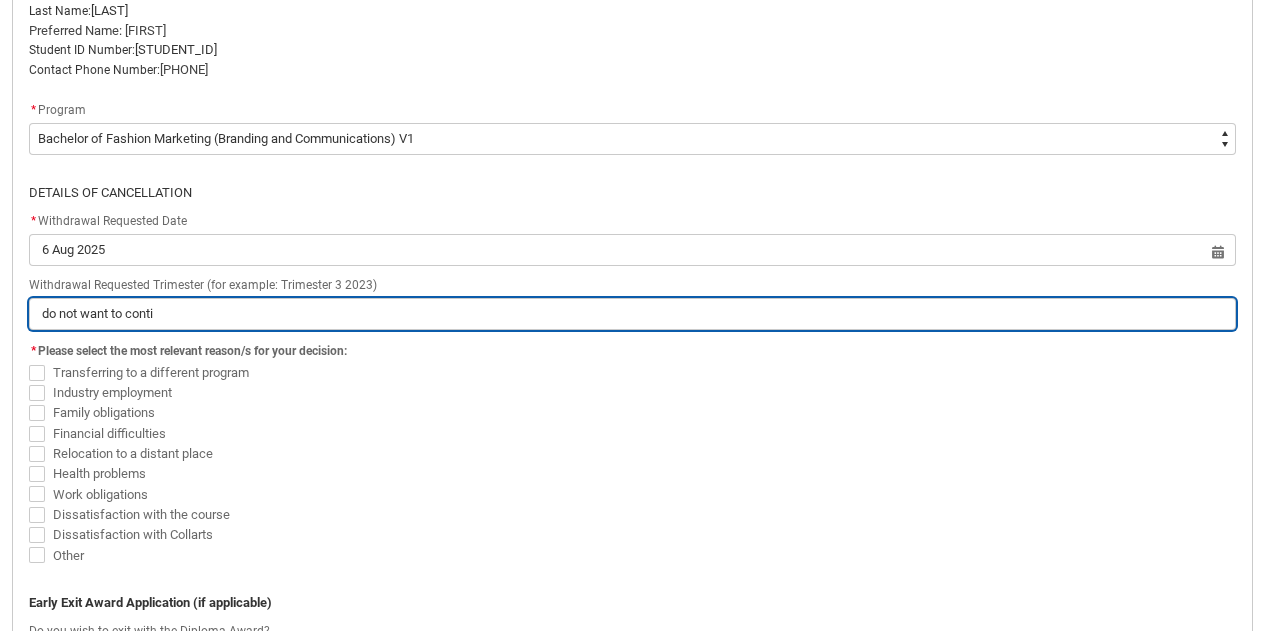 type on "do not want to contin" 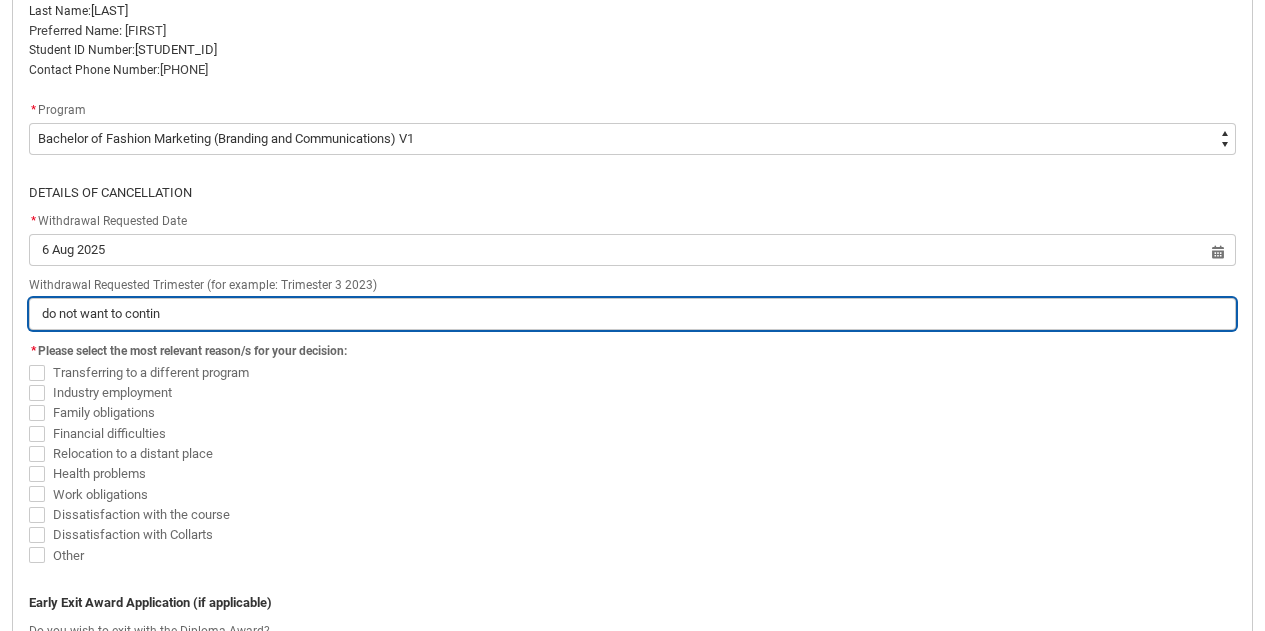 type on "do not want to continu" 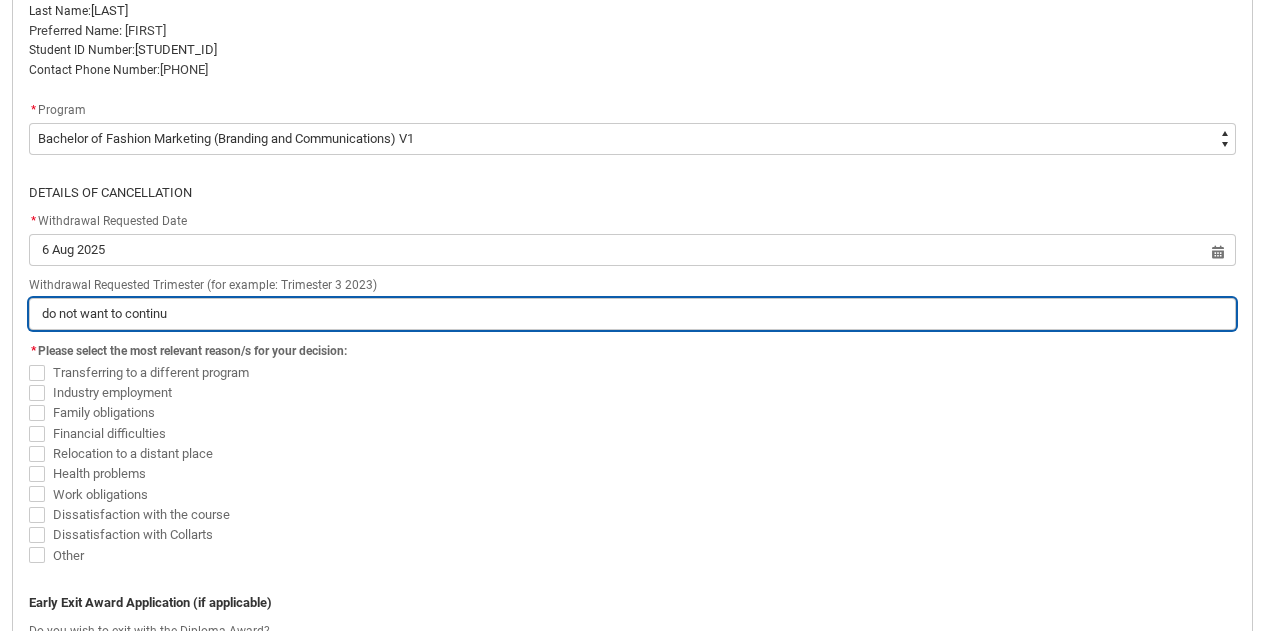 type on "do not want to continue" 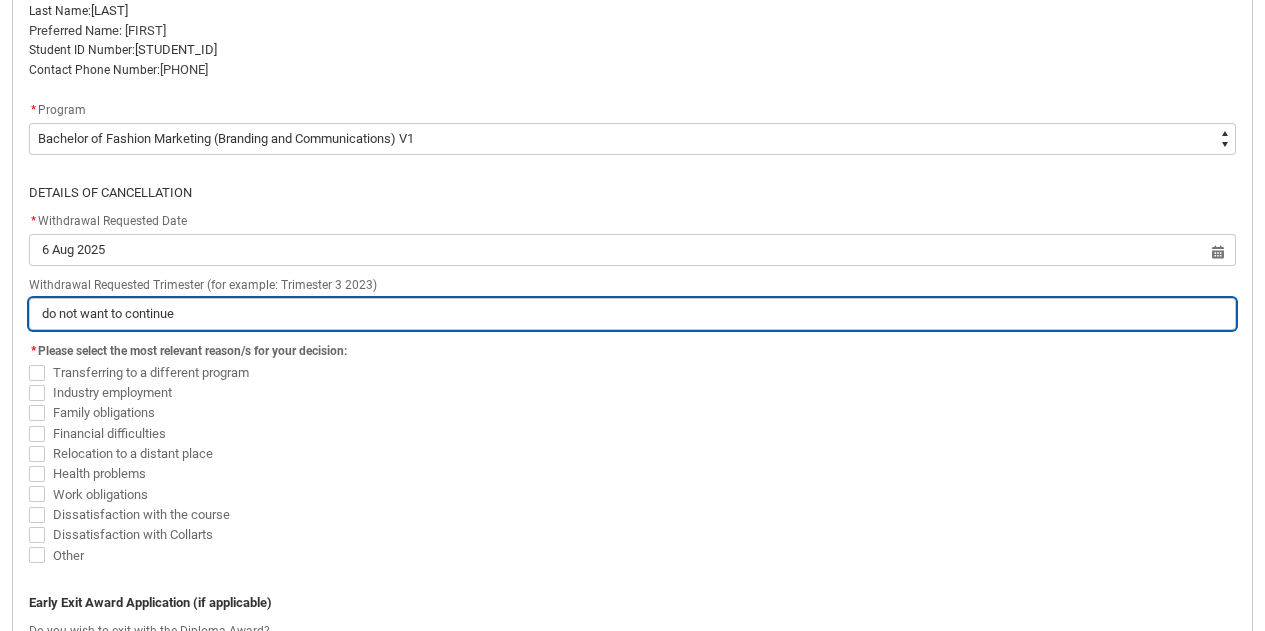 type on "do not want to continue" 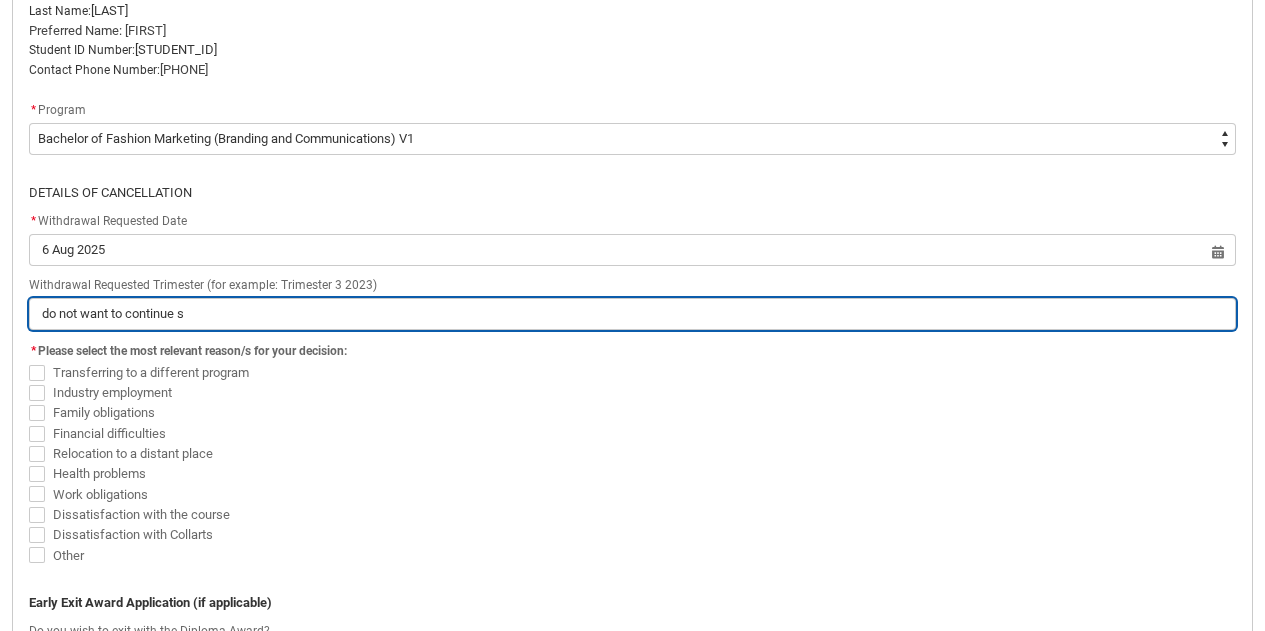type on "do not want to continue st" 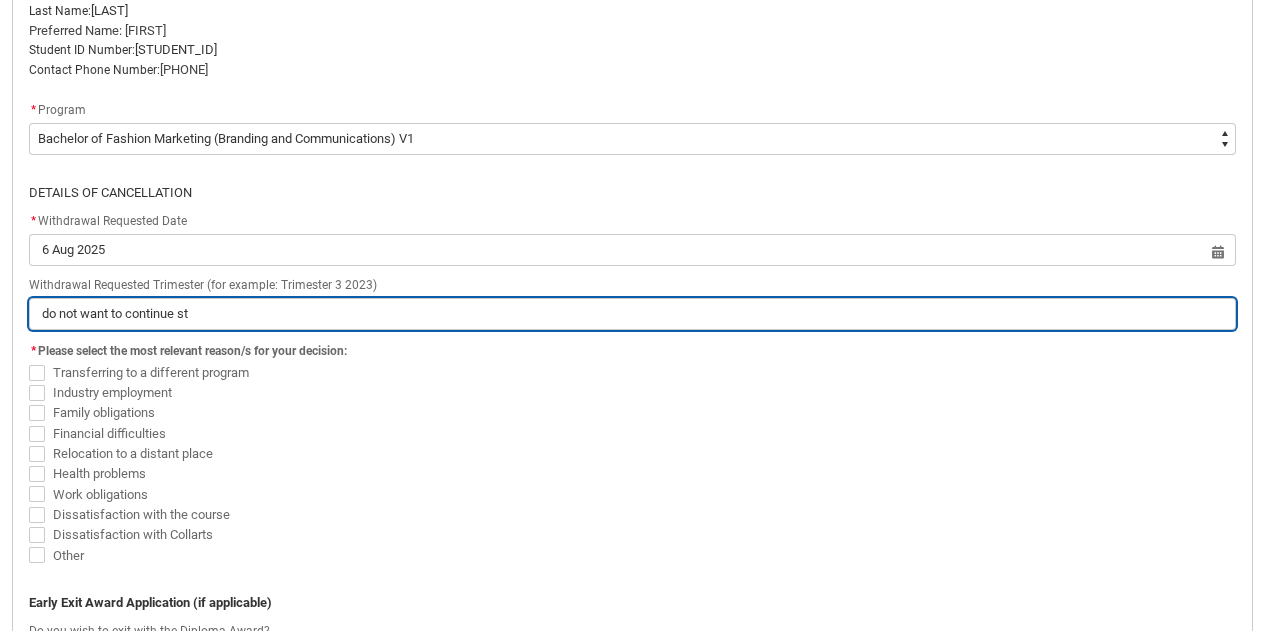 type on "do not want to continue stu" 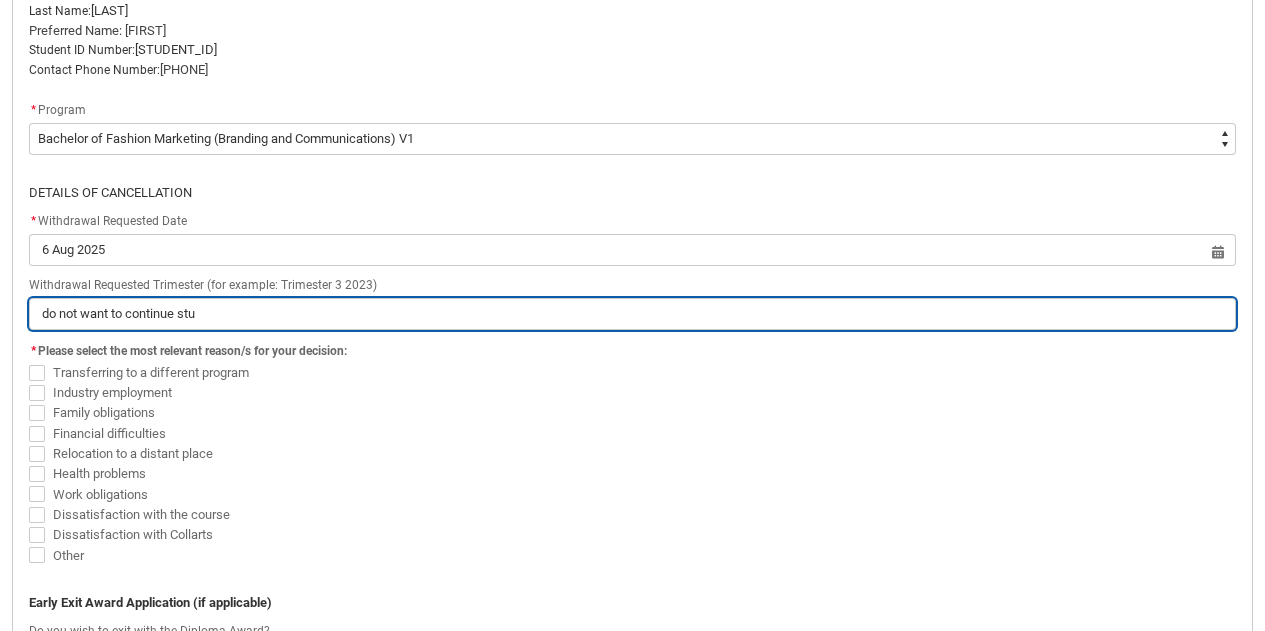 type on "do not want to continue stud" 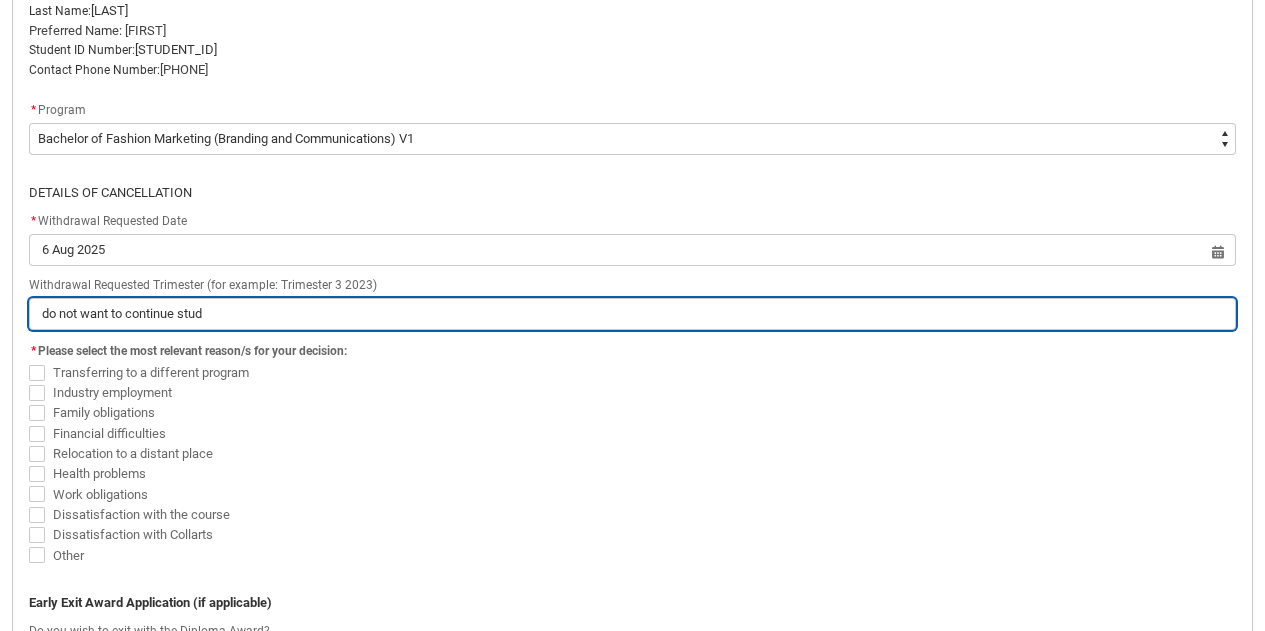 type on "do not want to continue study" 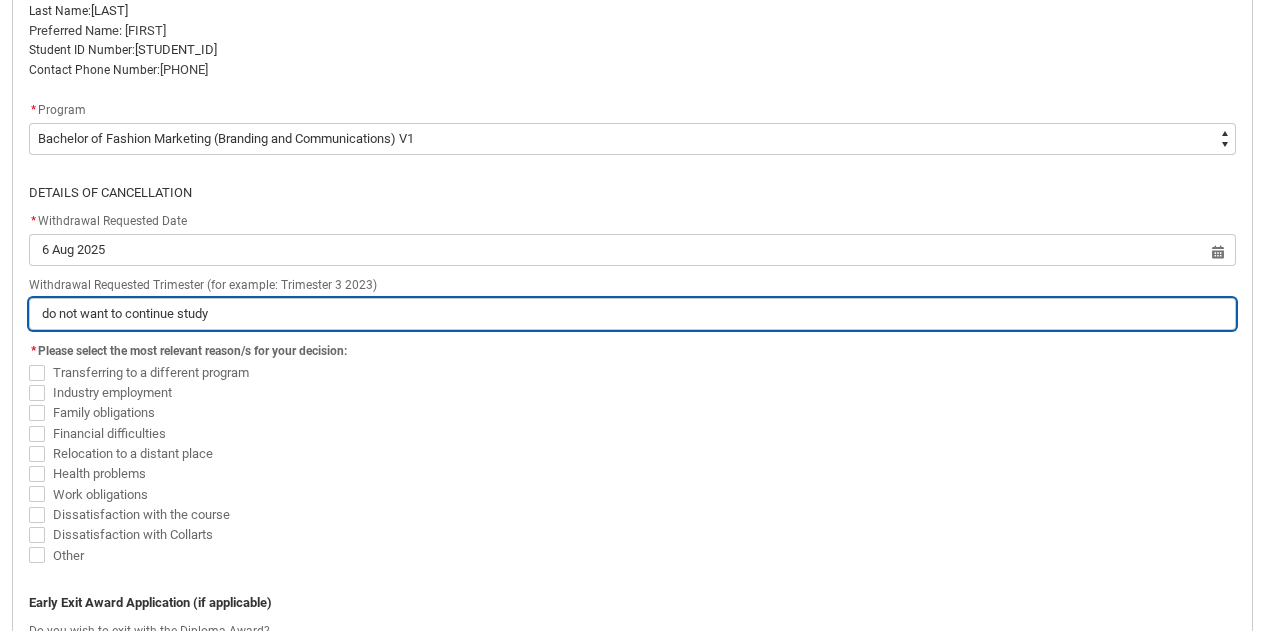 type on "do not want to continue studyi" 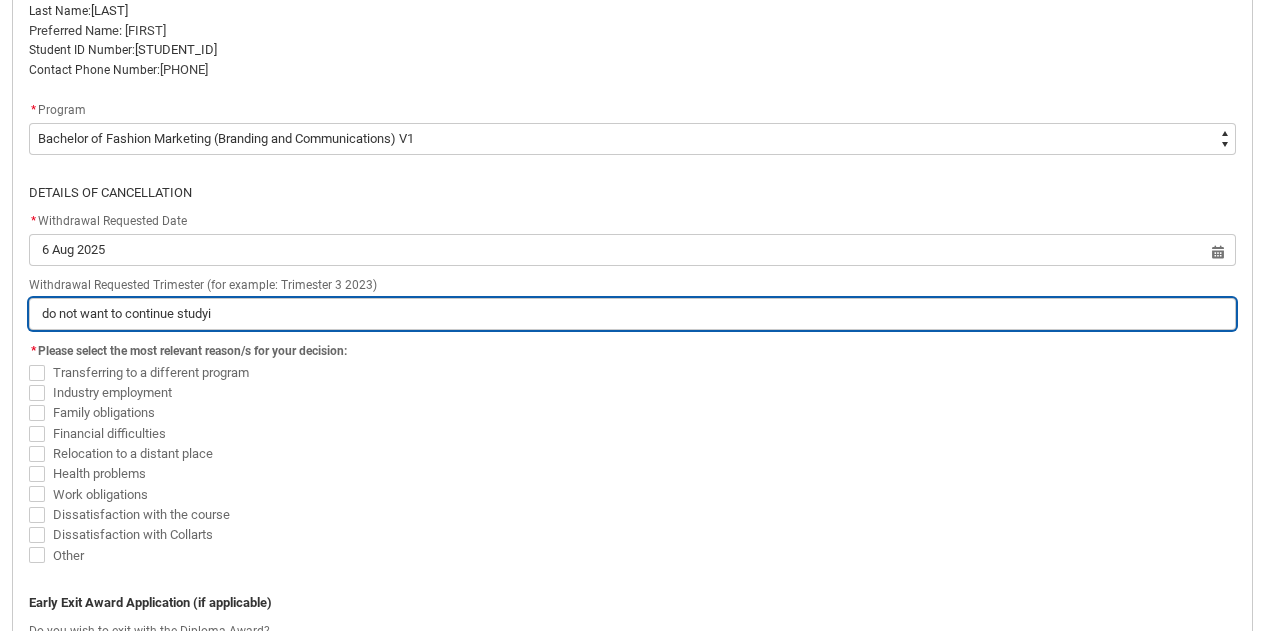 type on "do not want to continue studyin" 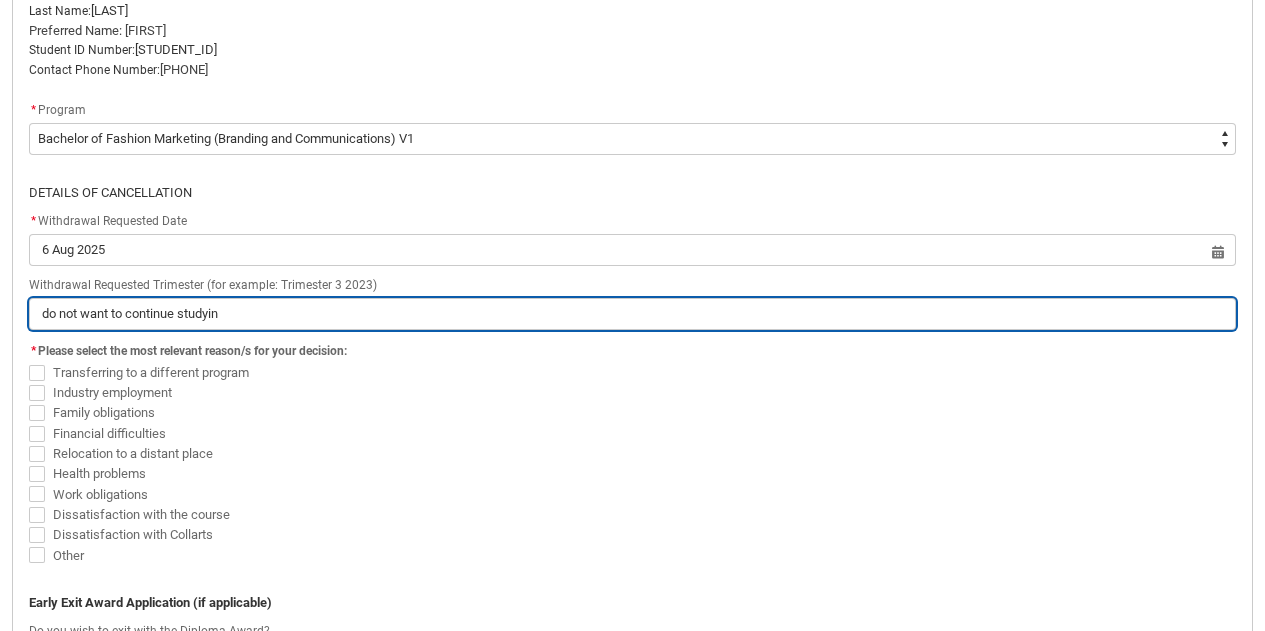 type on "do not want to continue studying" 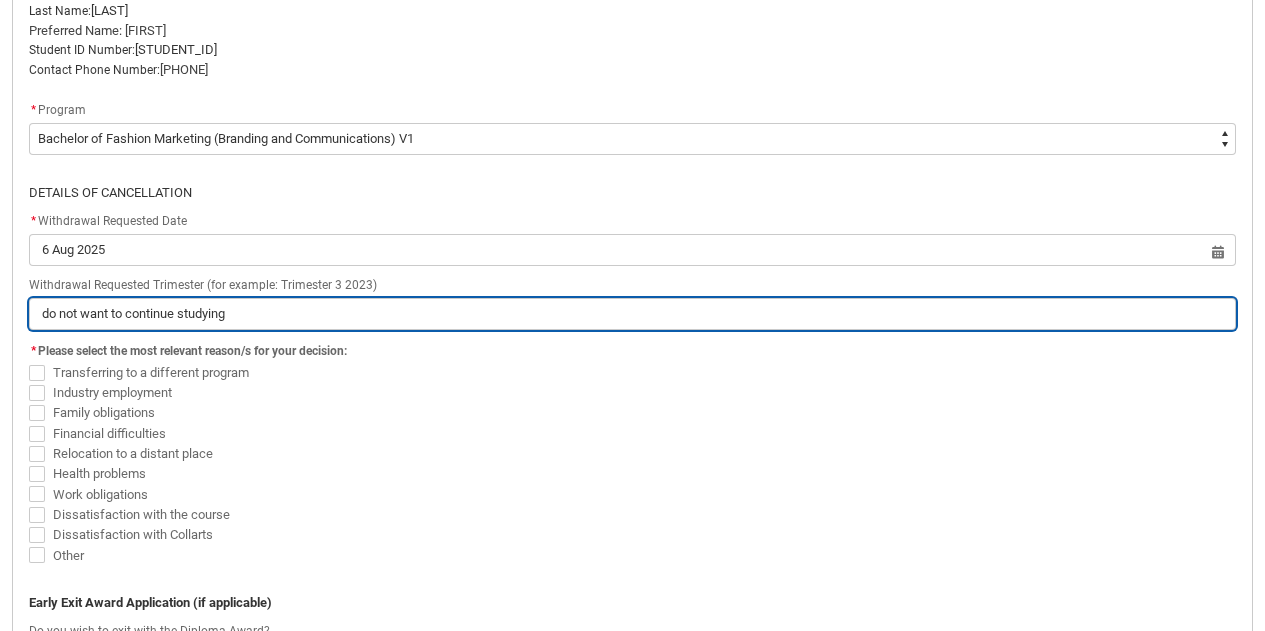 type on "do not want to continue studying" 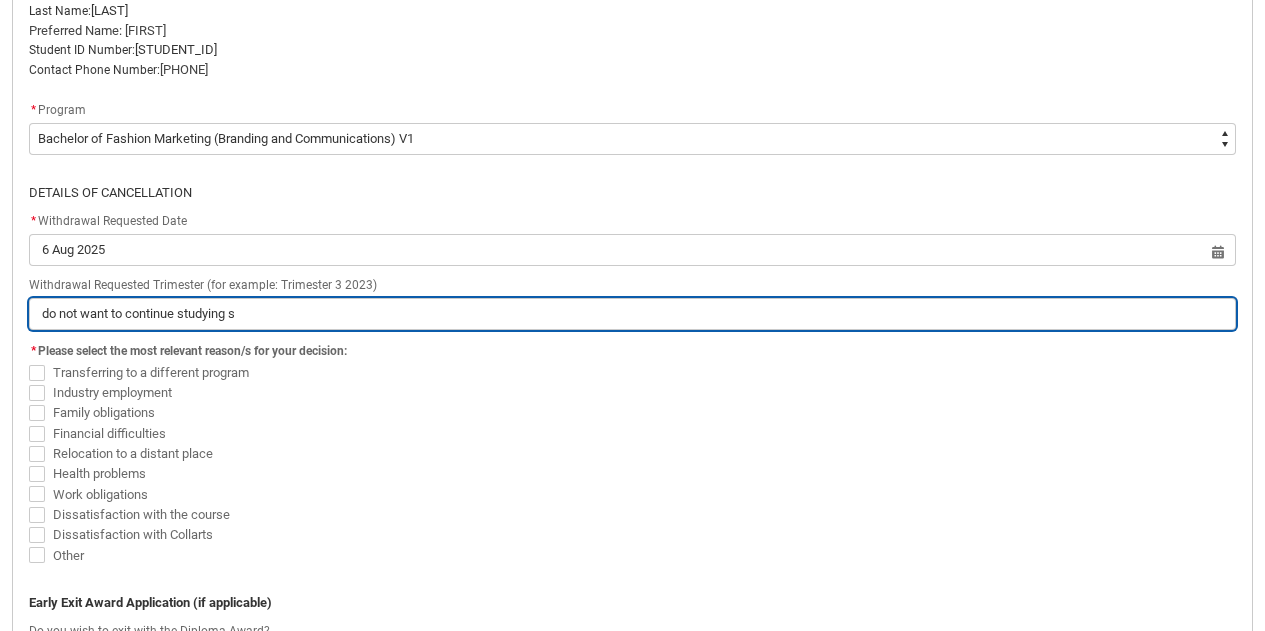 type on "do not want to continue studying st" 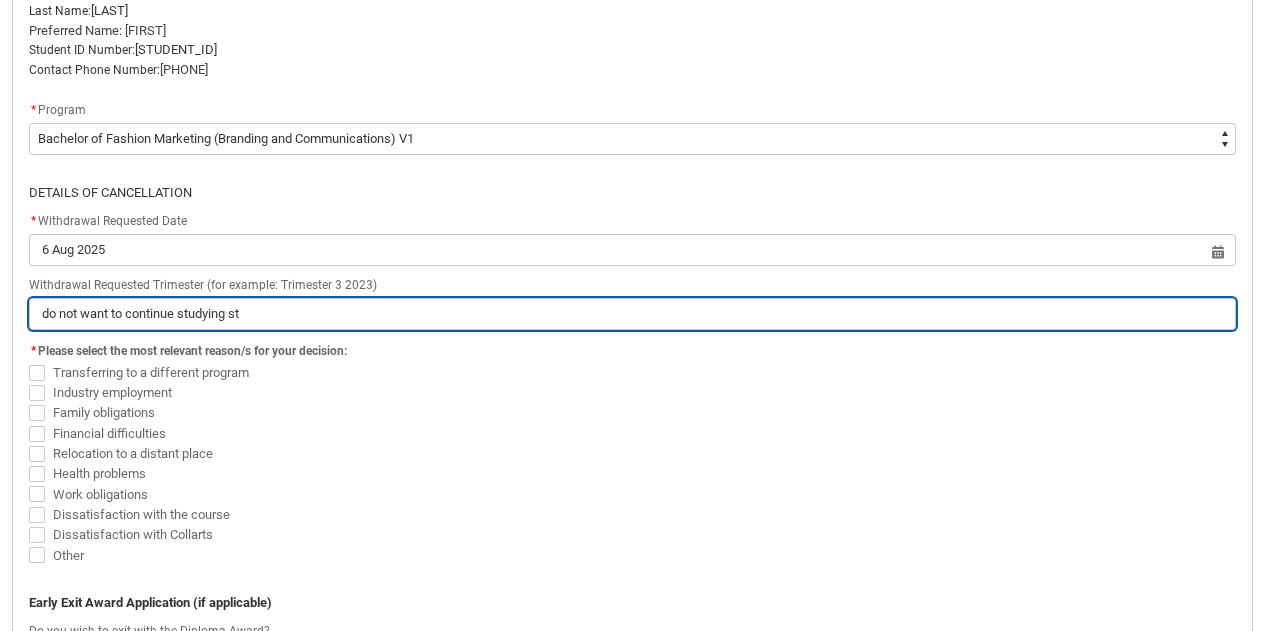 type on "do not want to continue studying st" 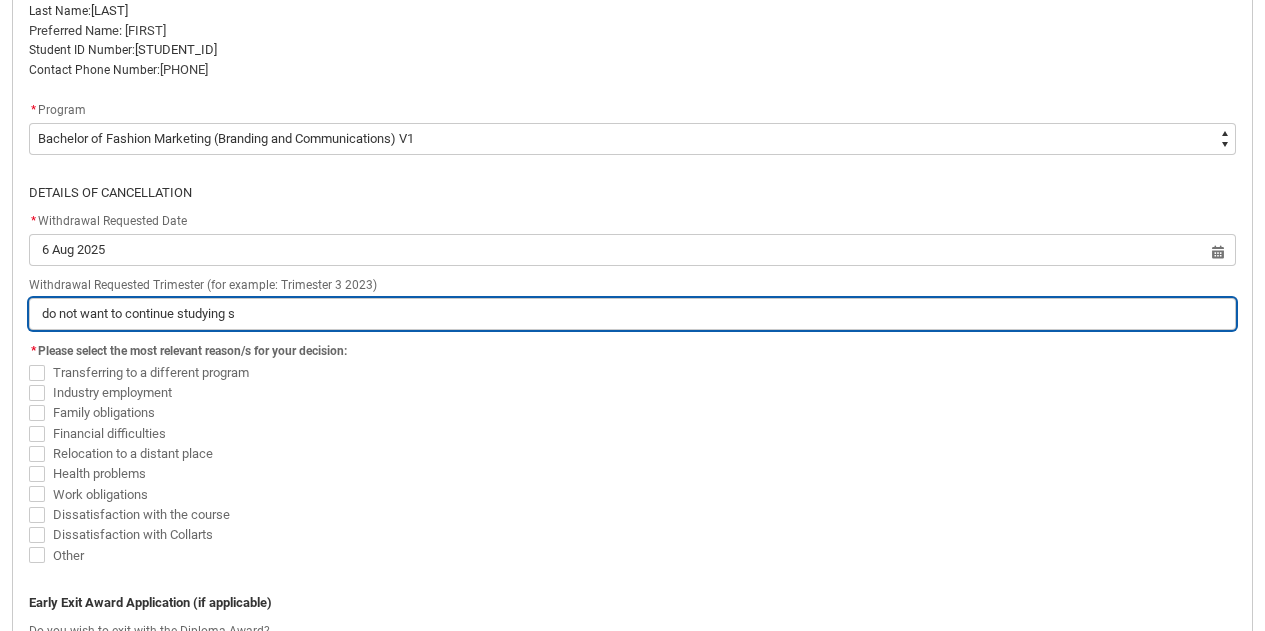 type on "do not want to continue studying" 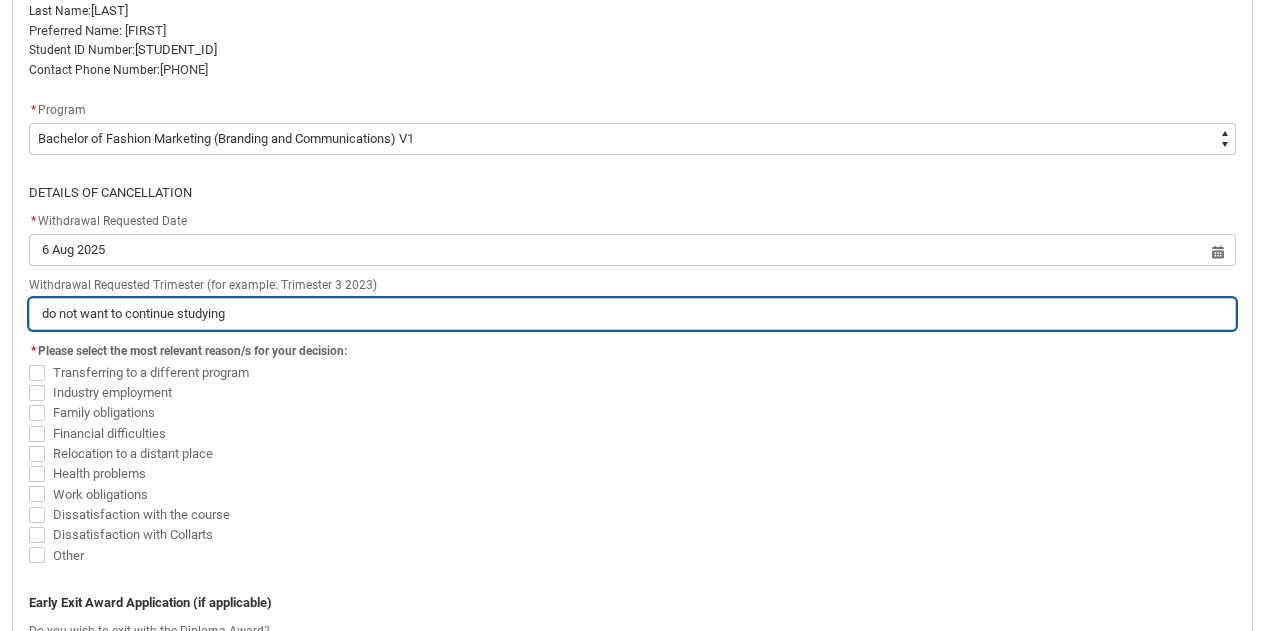 type on "do not want to continue studying a" 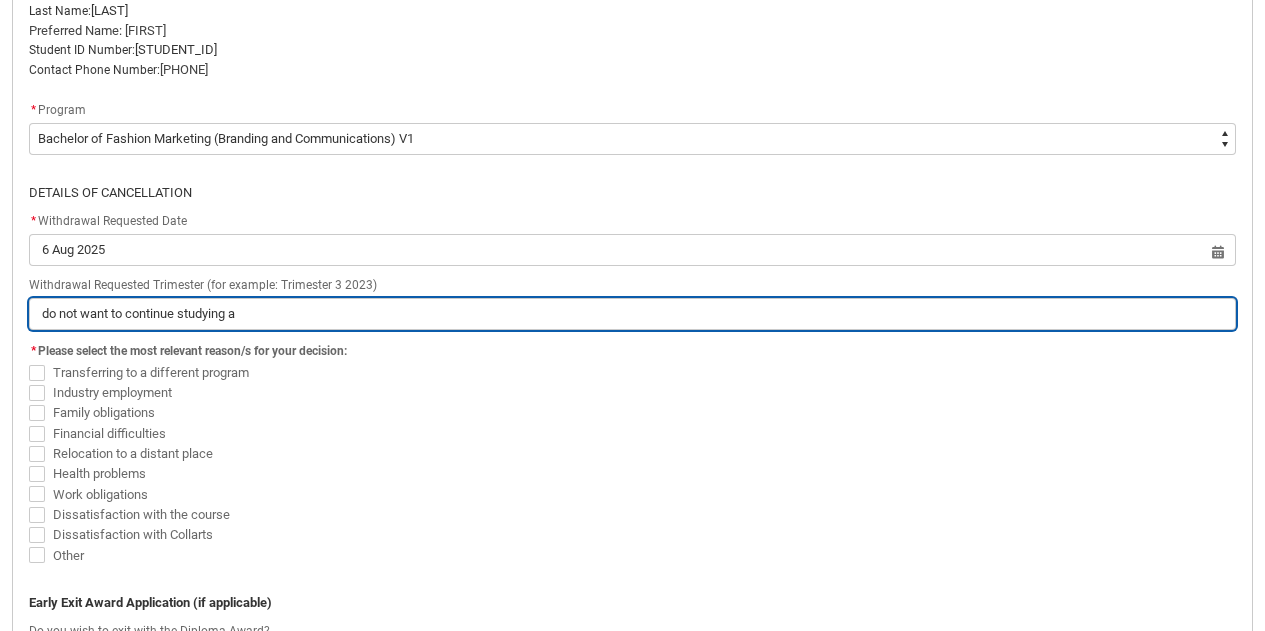 type on "do not want to continue studying at" 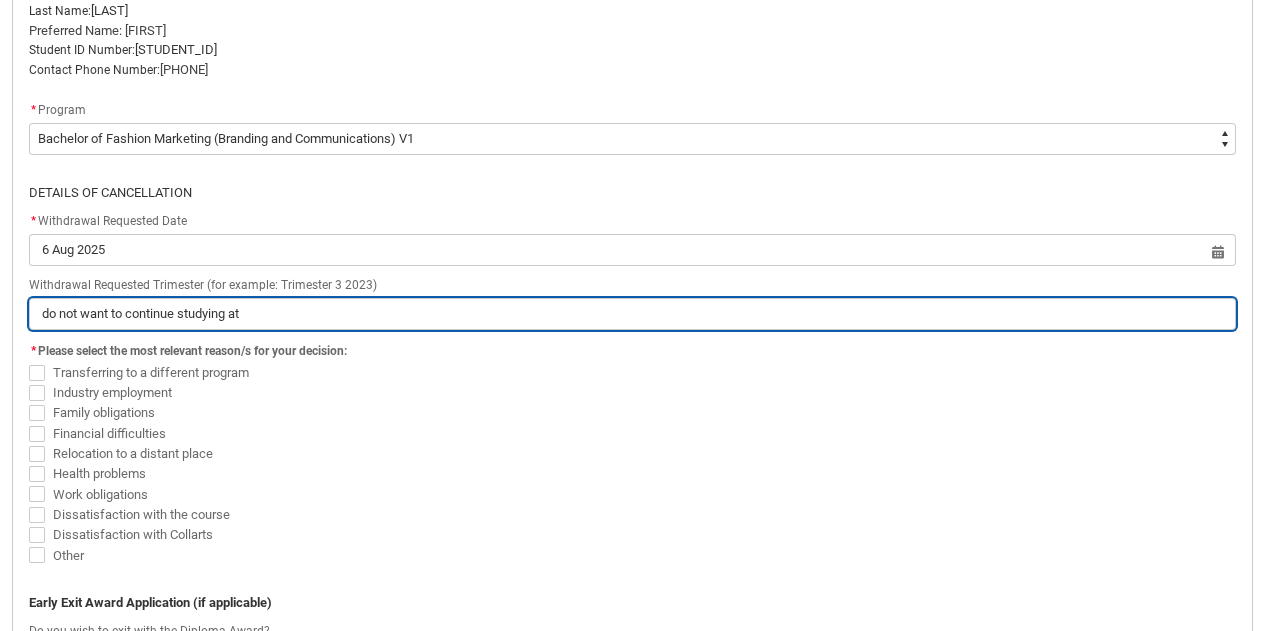type on "do not want to continue studying at" 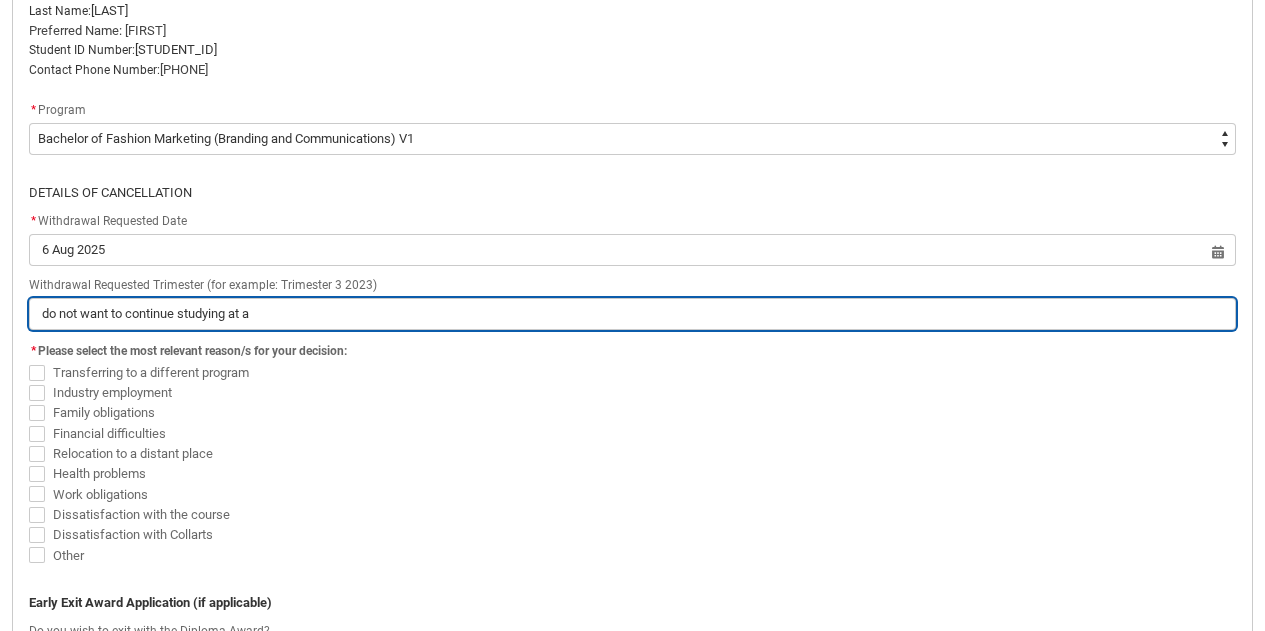 type on "do not want to continue studying at a;" 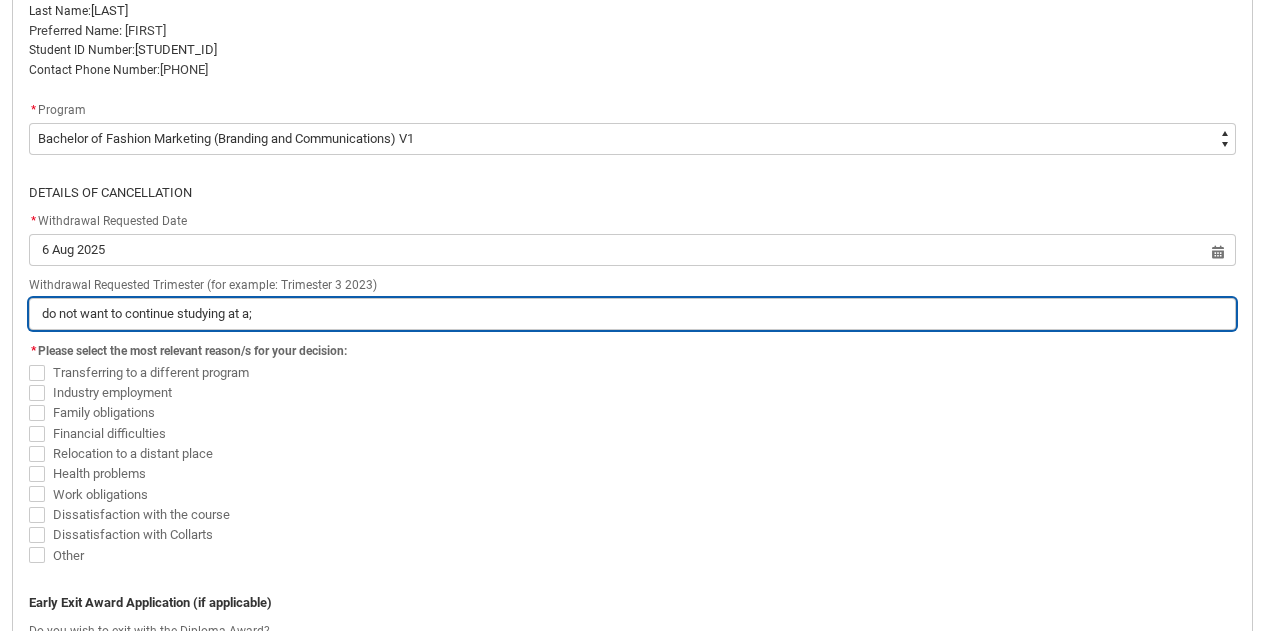 type on "do not want to continue studying at a;l" 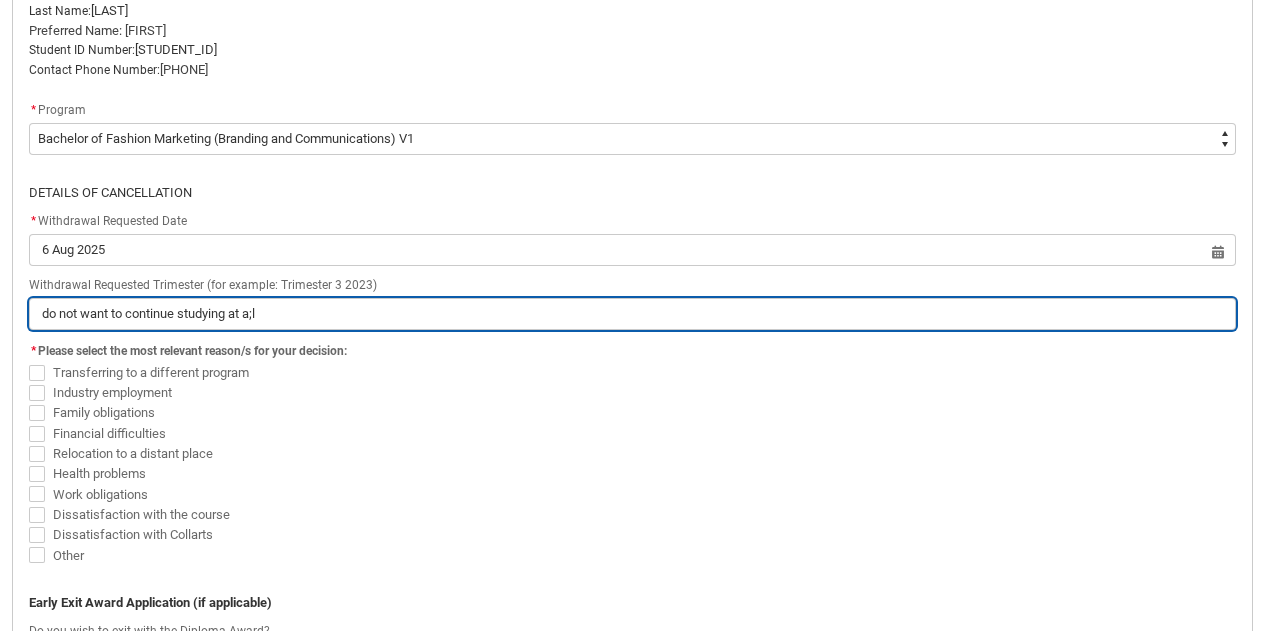 type on "do not want to continue studying at a;" 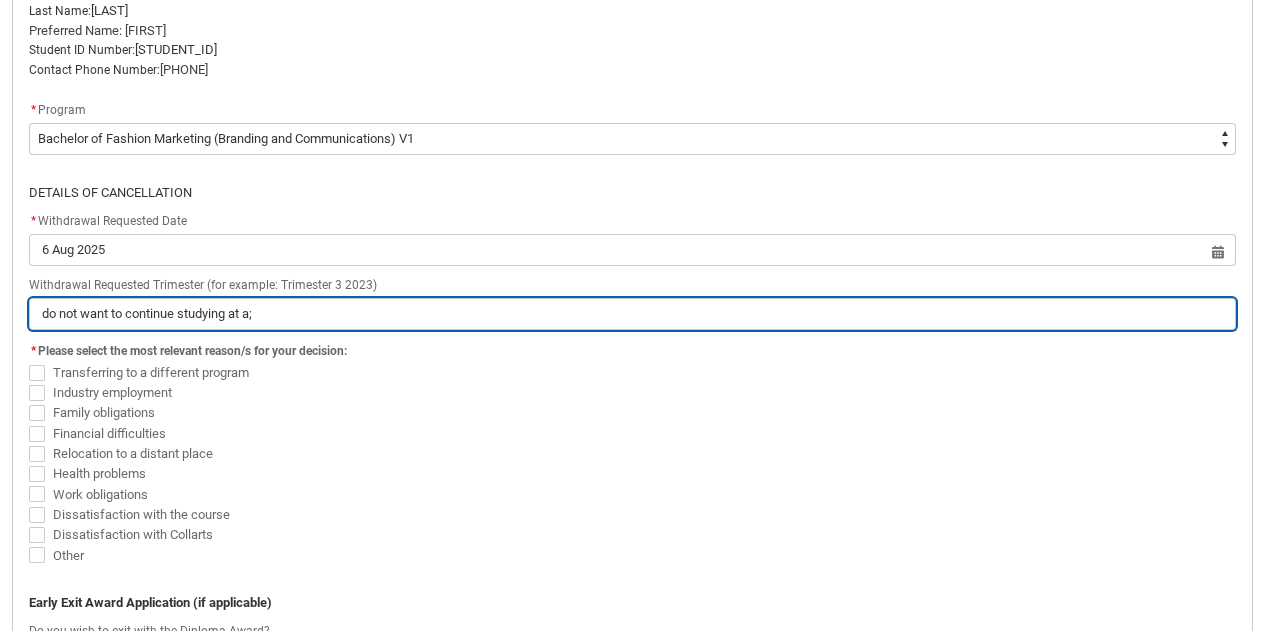 type on "do not want to continue studying at a" 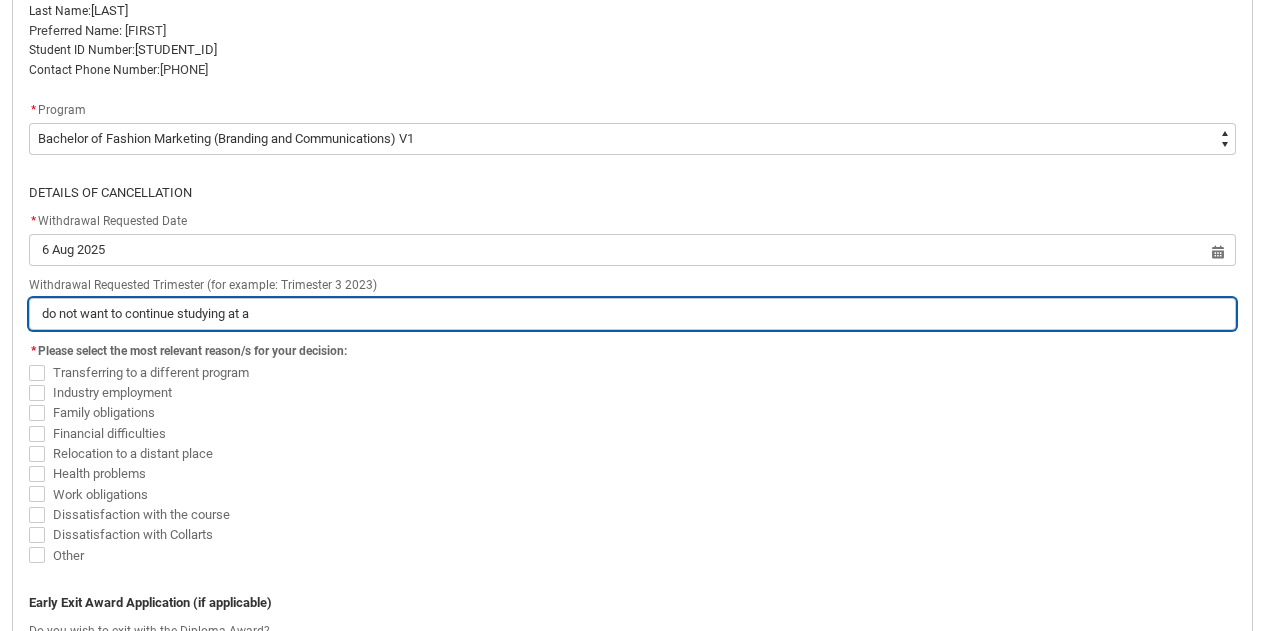type on "do not want to continue studying at al" 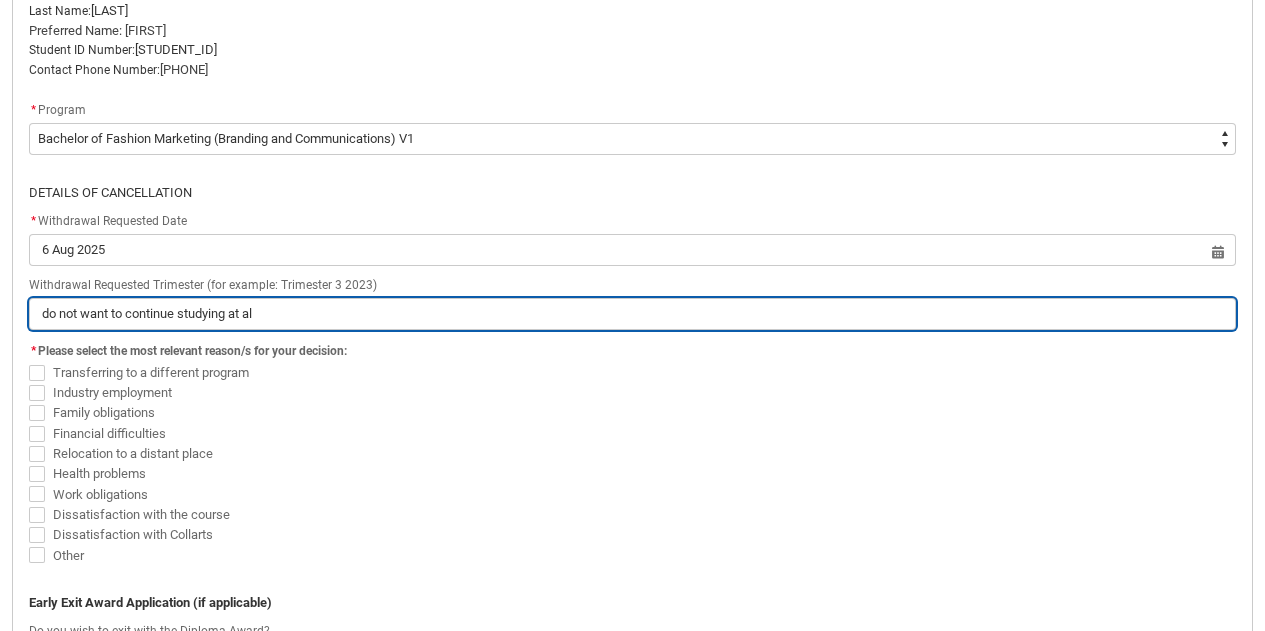 type on "do not want to continue studying at all" 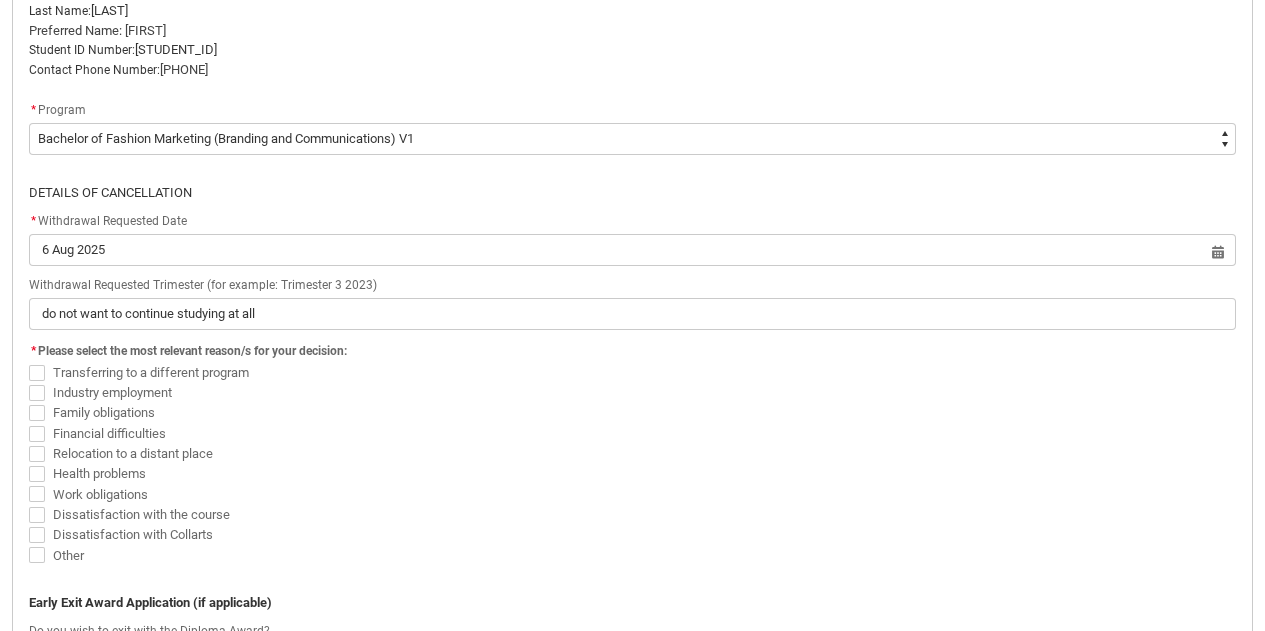 click at bounding box center [37, 494] 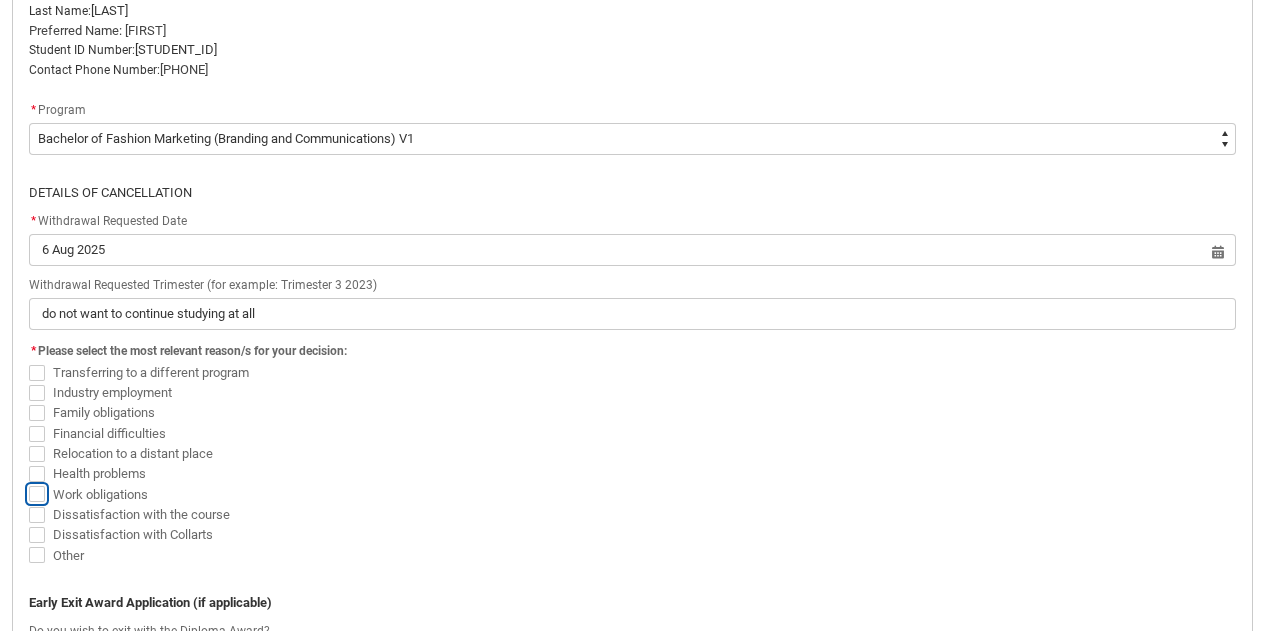 click on "Work obligations" at bounding box center [28, 483] 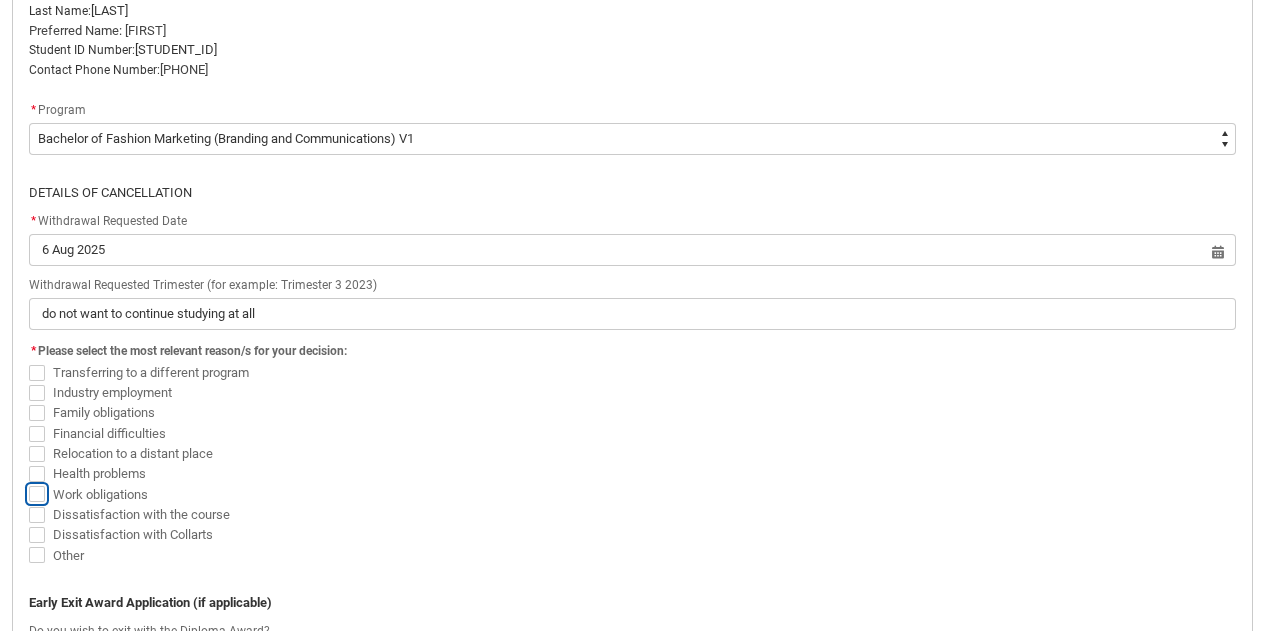 checkbox on "true" 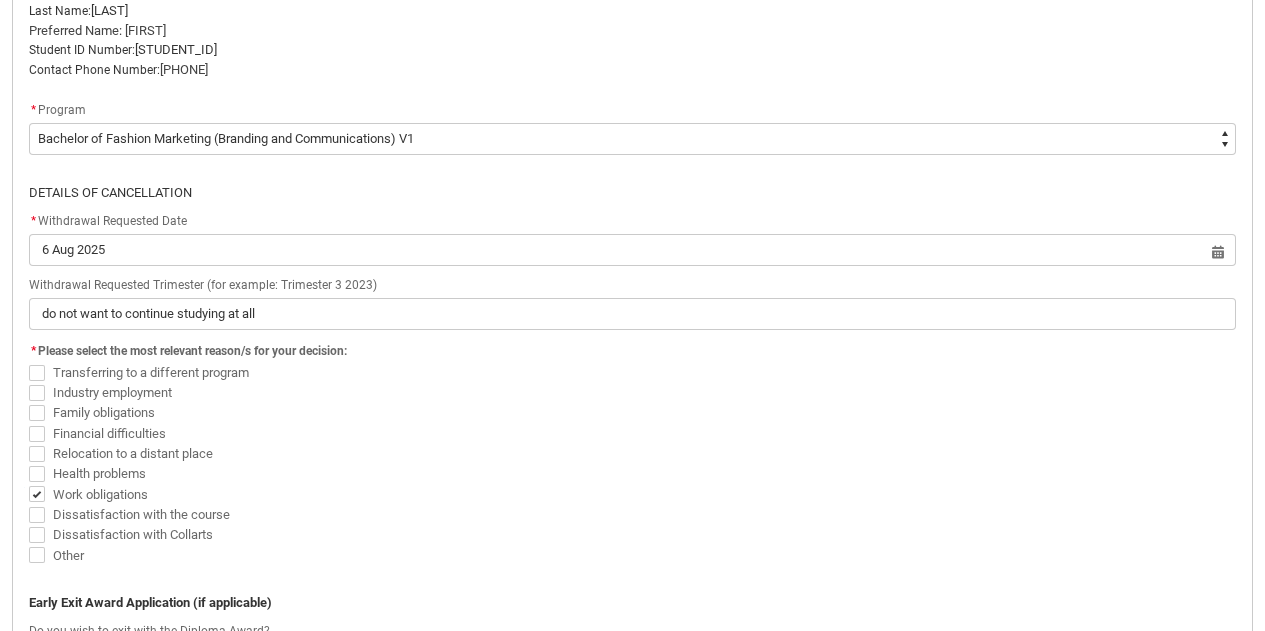 click at bounding box center (37, 434) 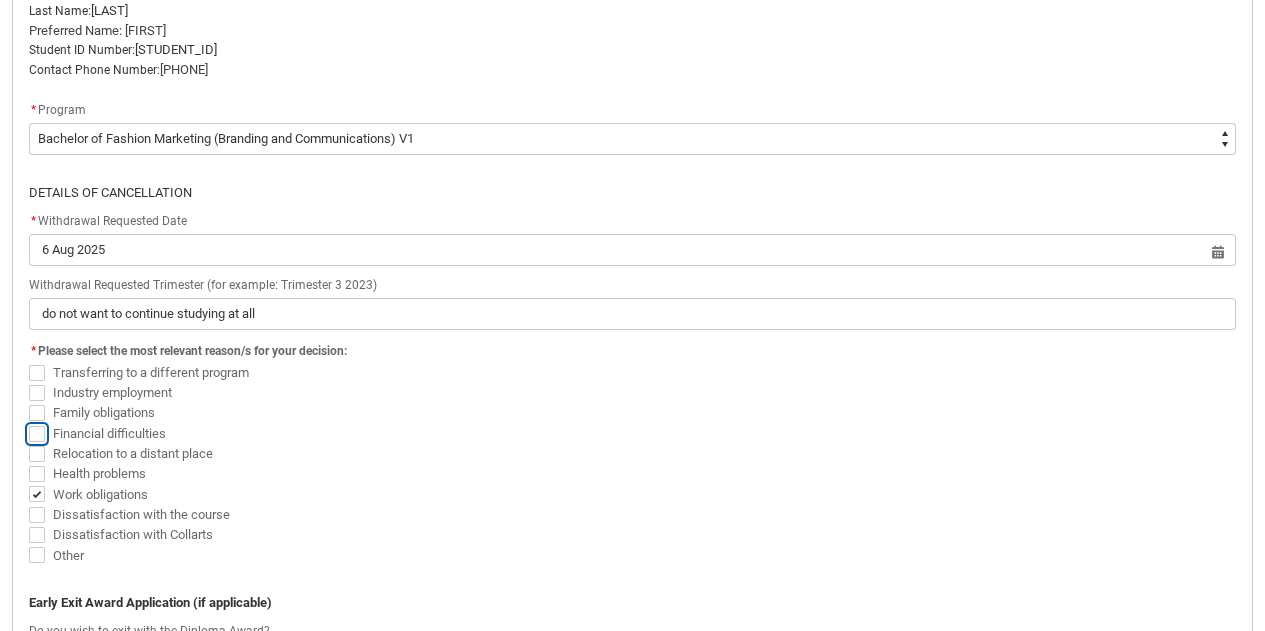 click on "Financial difficulties" at bounding box center [28, 422] 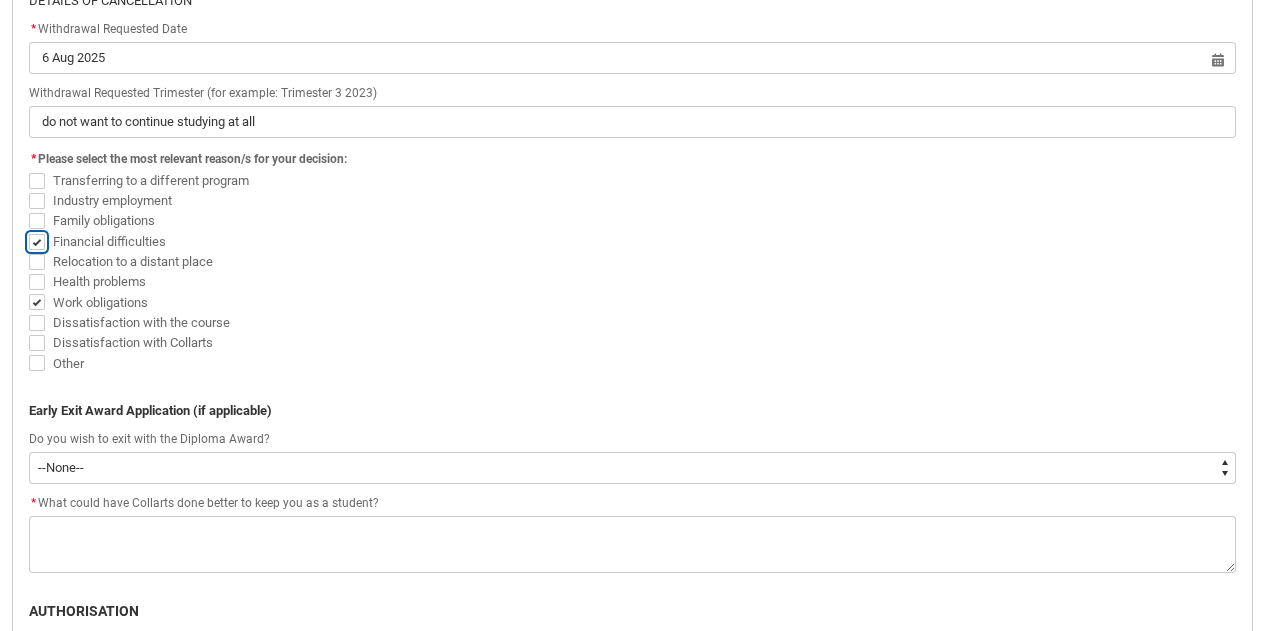 scroll, scrollTop: 749, scrollLeft: 0, axis: vertical 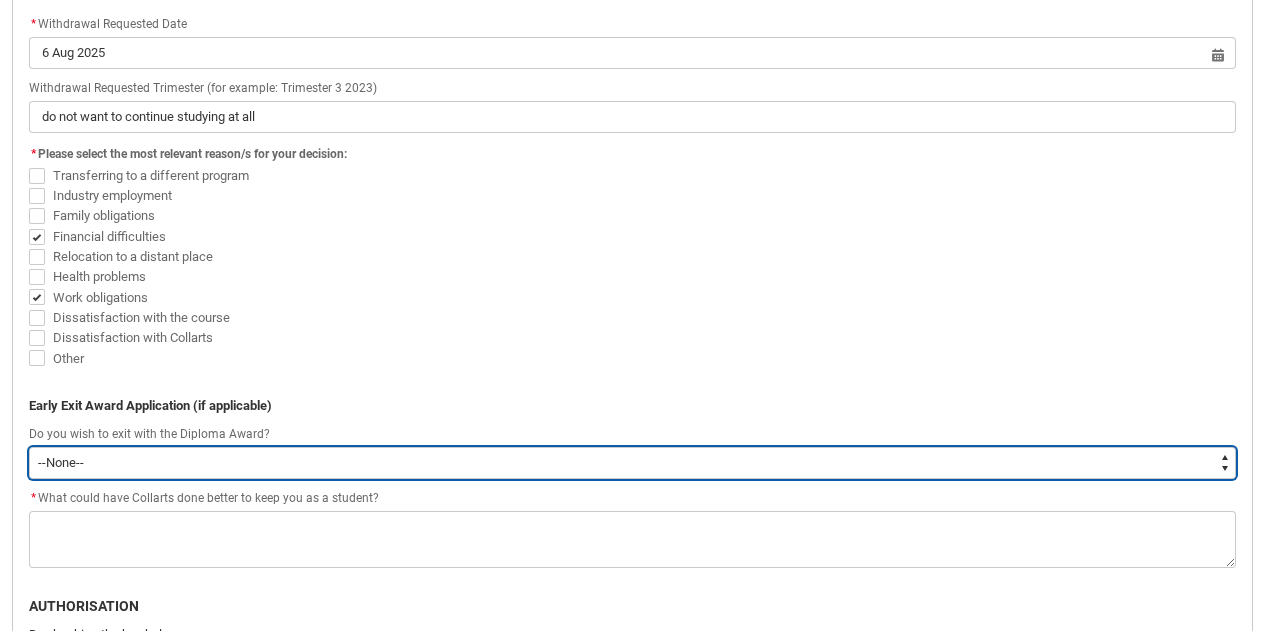 click on "--None-- Yes No" at bounding box center [632, 463] 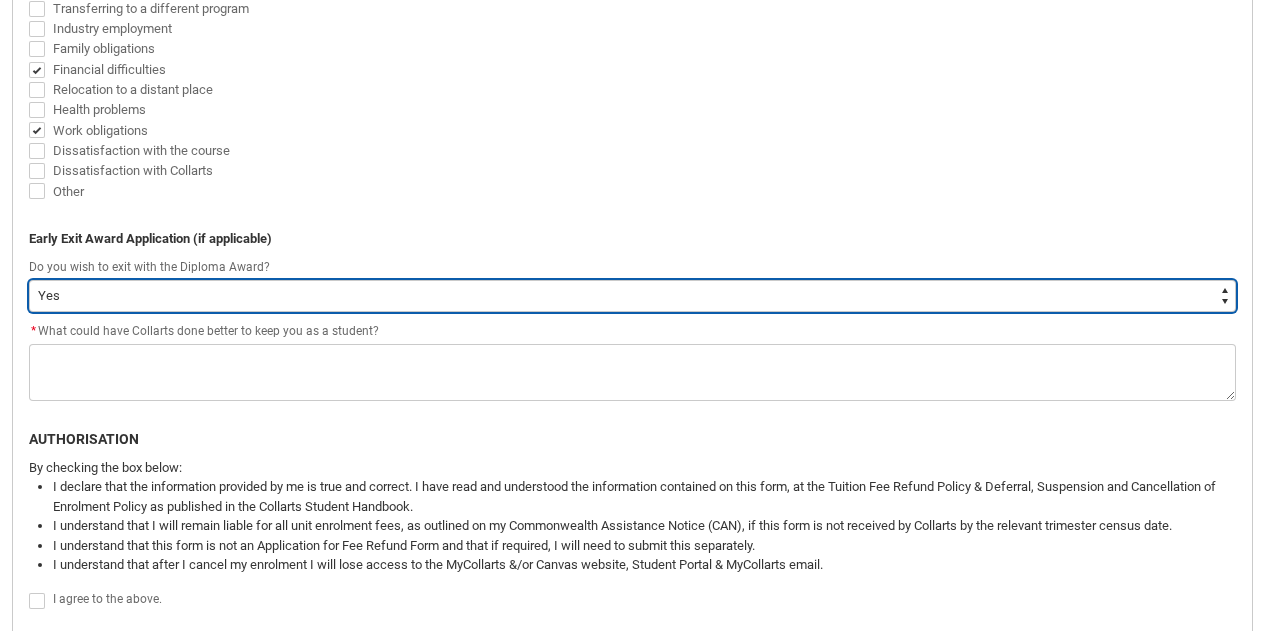 scroll, scrollTop: 1003, scrollLeft: 0, axis: vertical 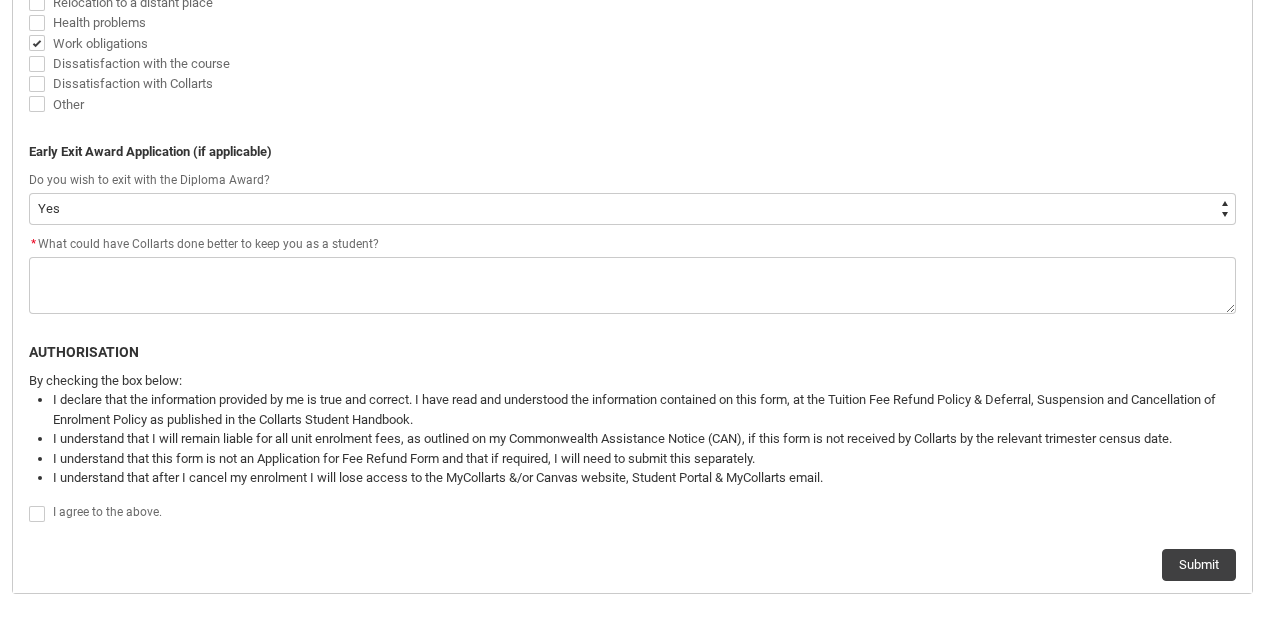 click 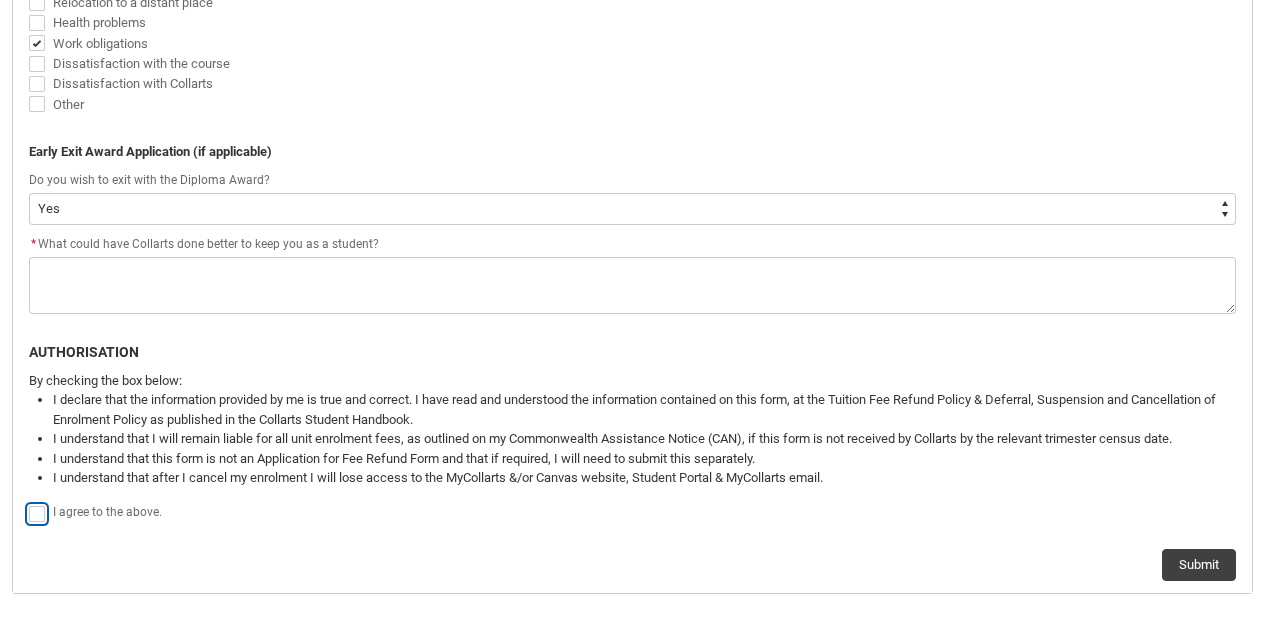 click at bounding box center [28, 503] 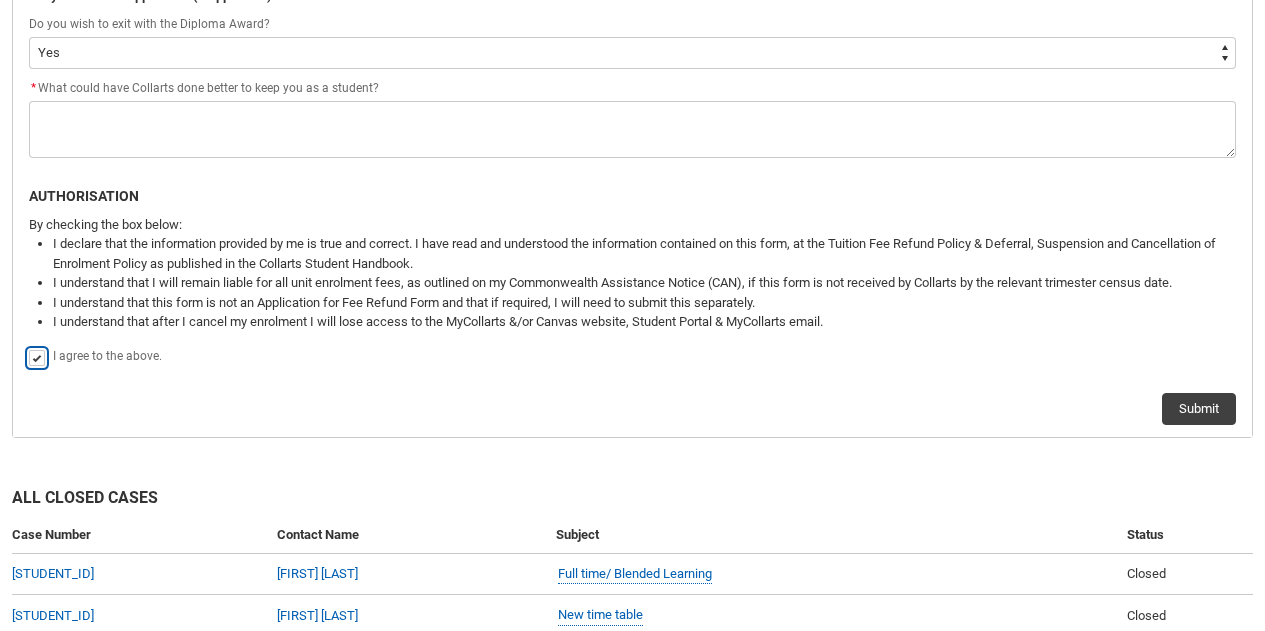 scroll, scrollTop: 1160, scrollLeft: 0, axis: vertical 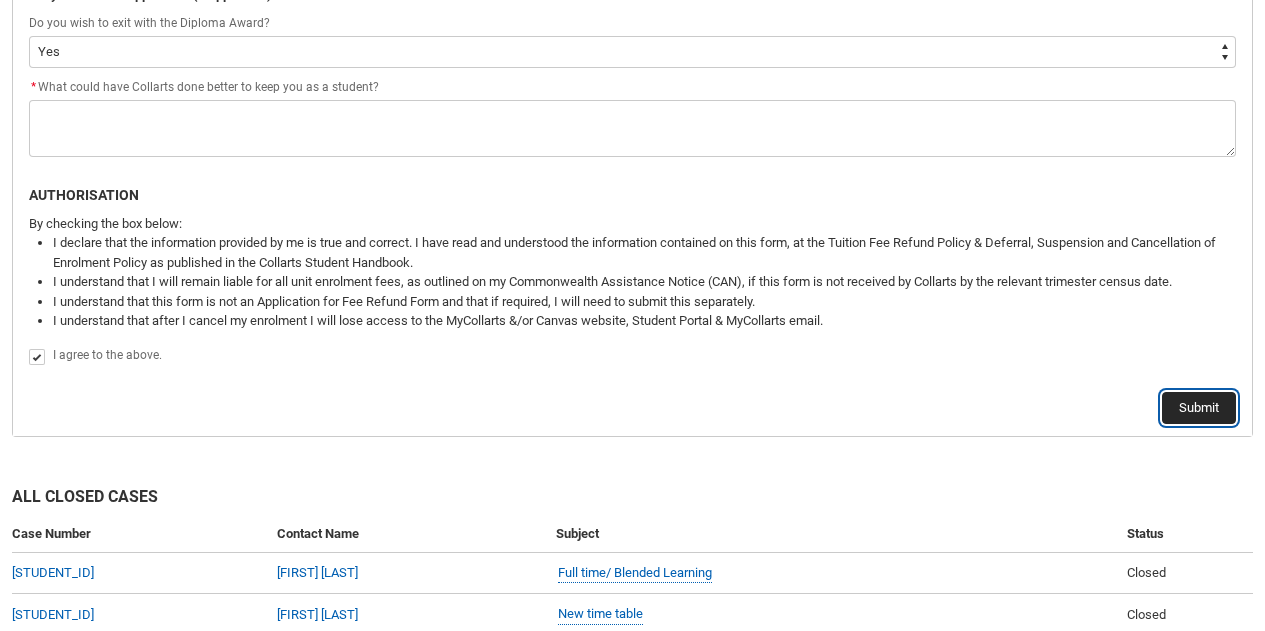click on "Submit" 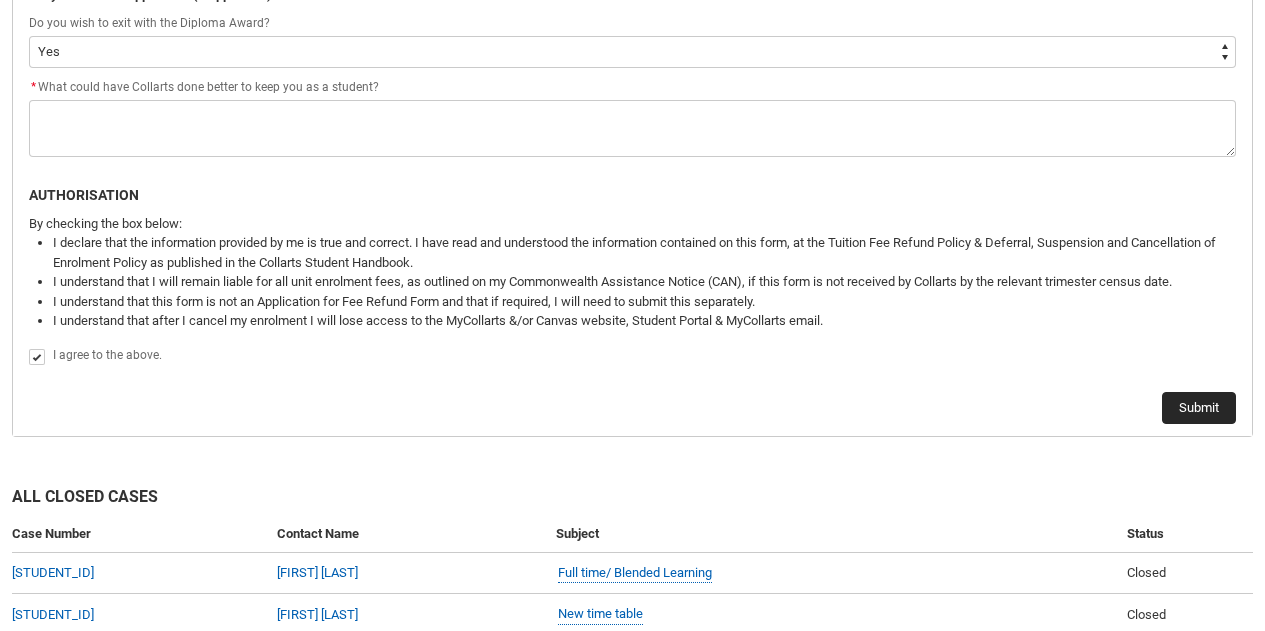 scroll, scrollTop: 0, scrollLeft: 0, axis: both 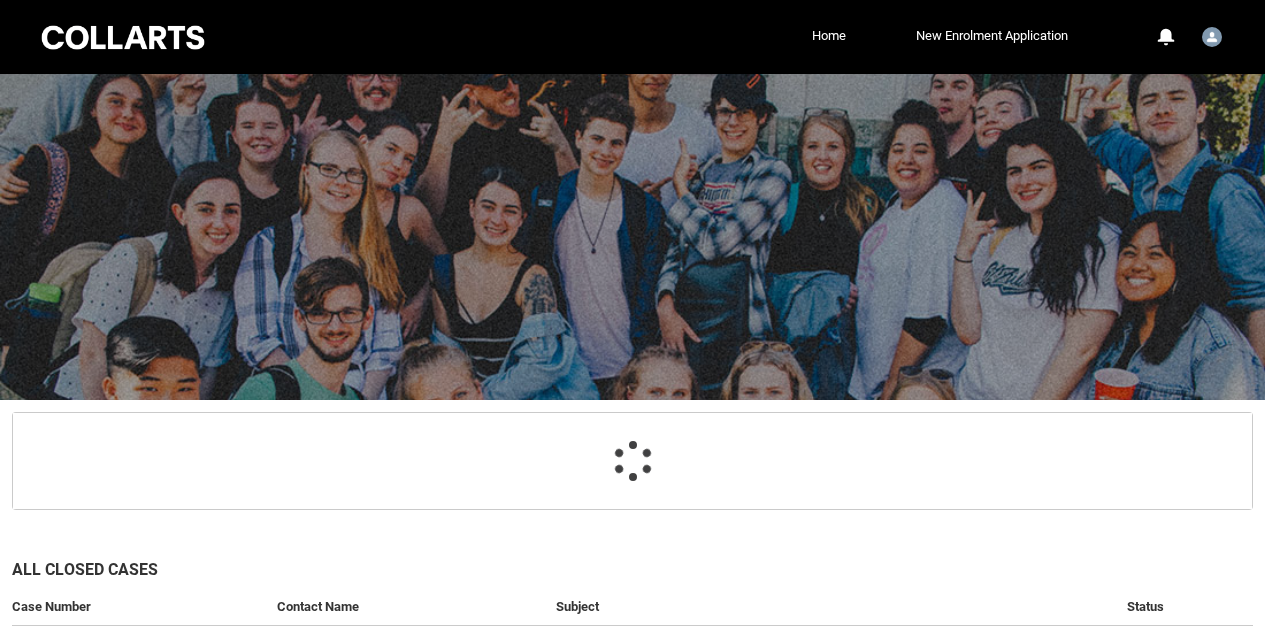 select on "recordPicklist_ProgramEnrollment.a0jOZ000003R0v3YAC" 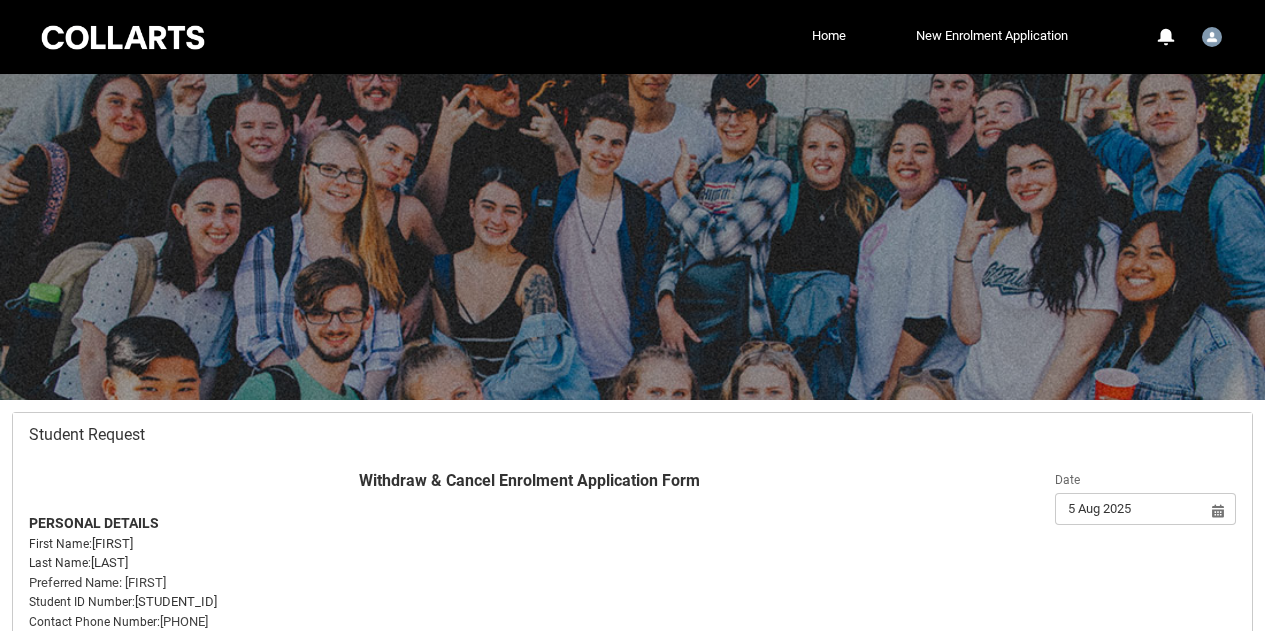 scroll, scrollTop: 963, scrollLeft: 0, axis: vertical 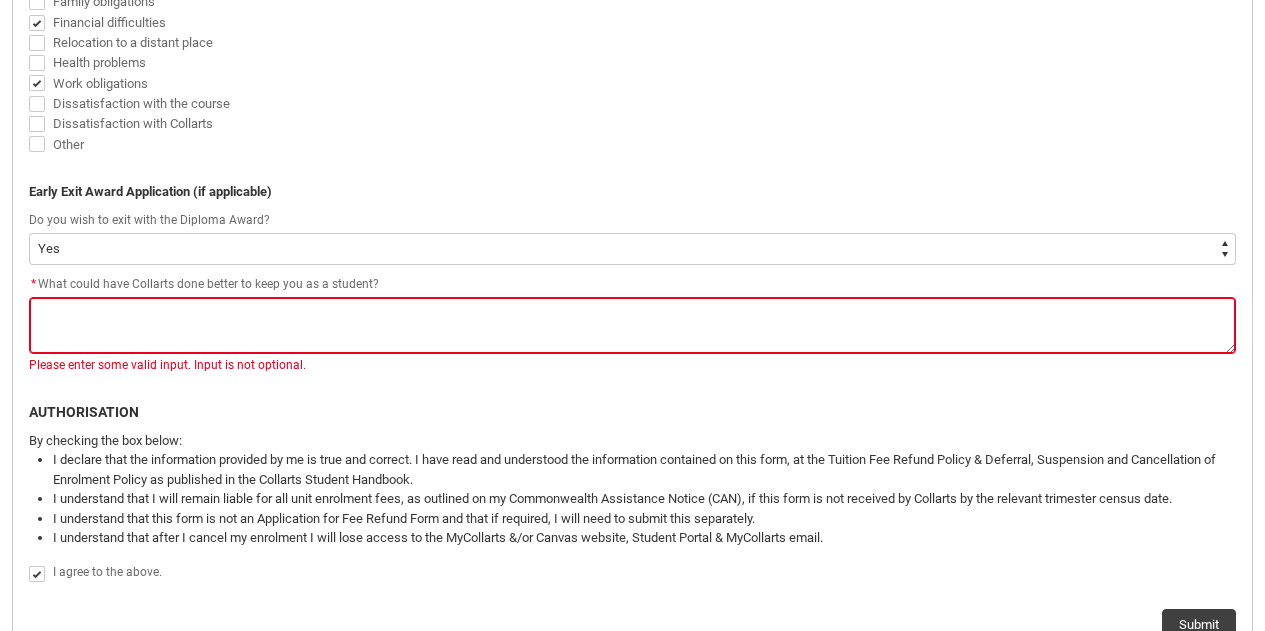type on "c" 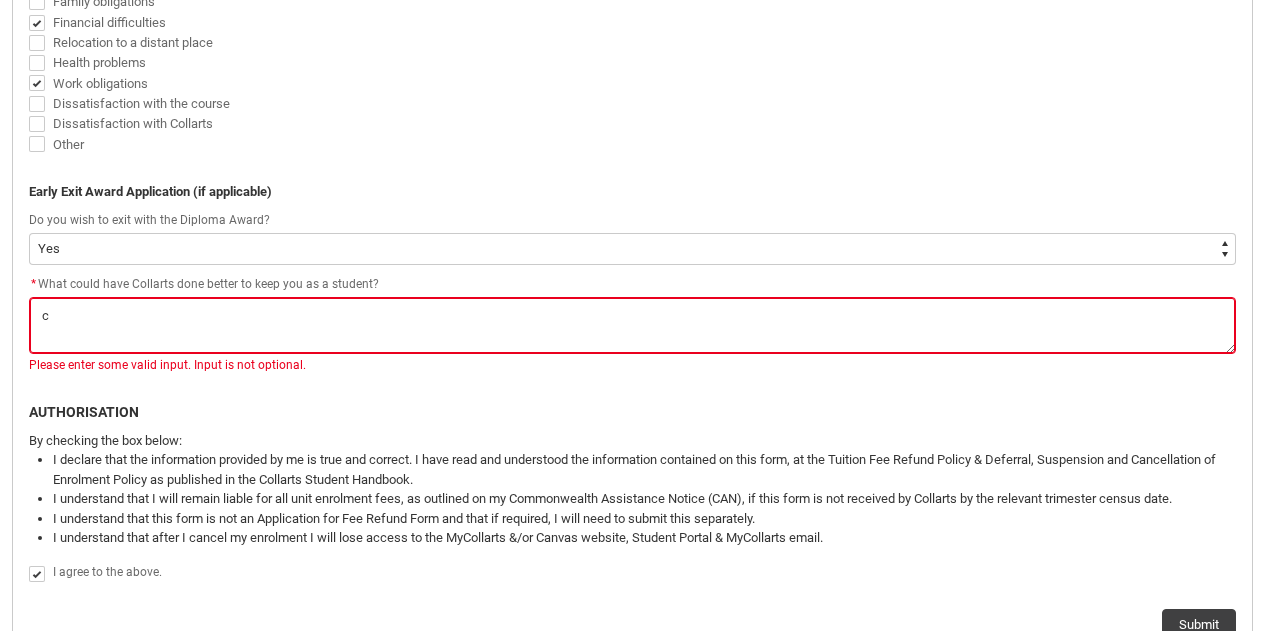 type on "co" 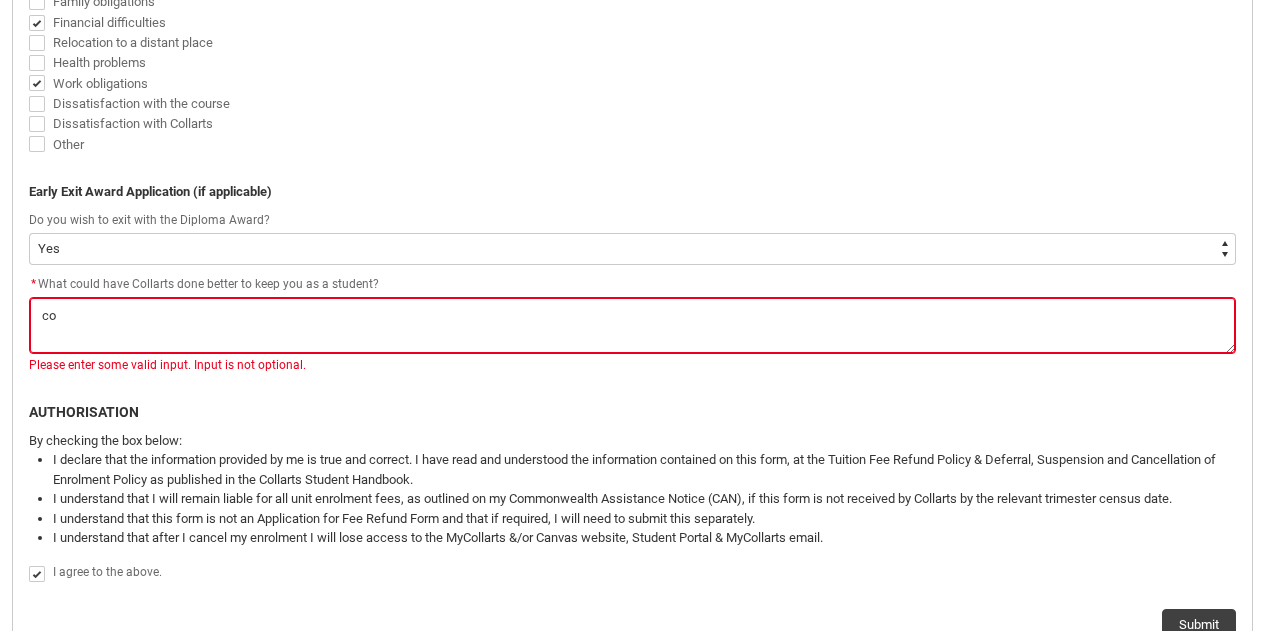 type on "col" 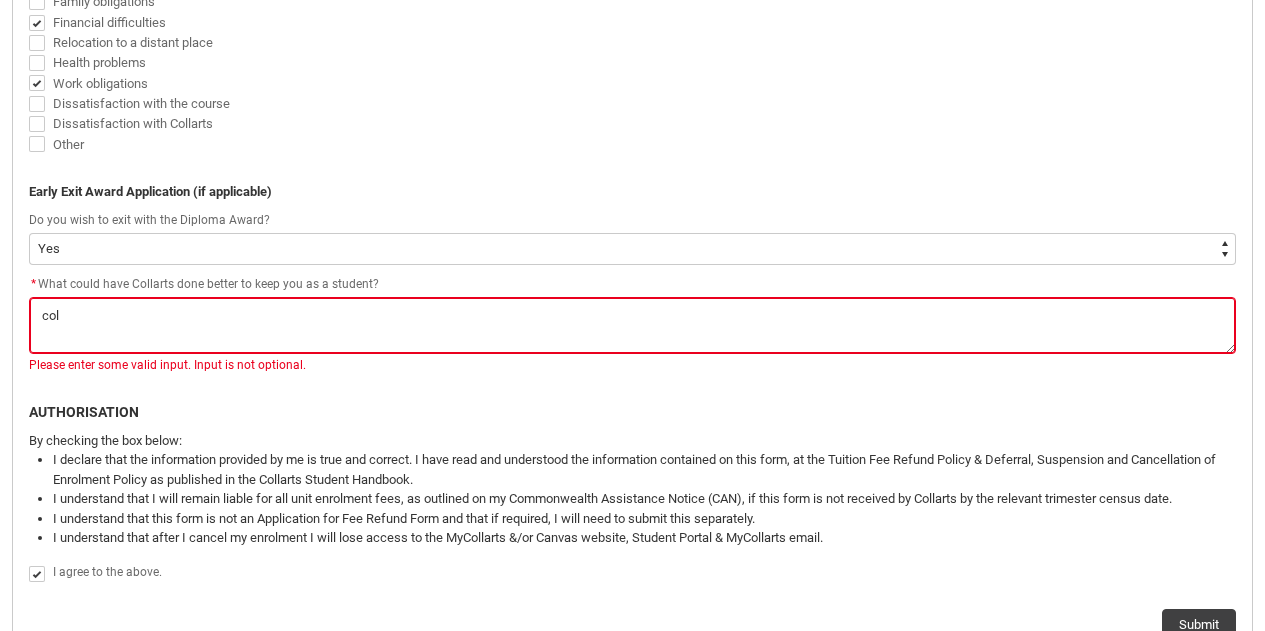 type on "coll" 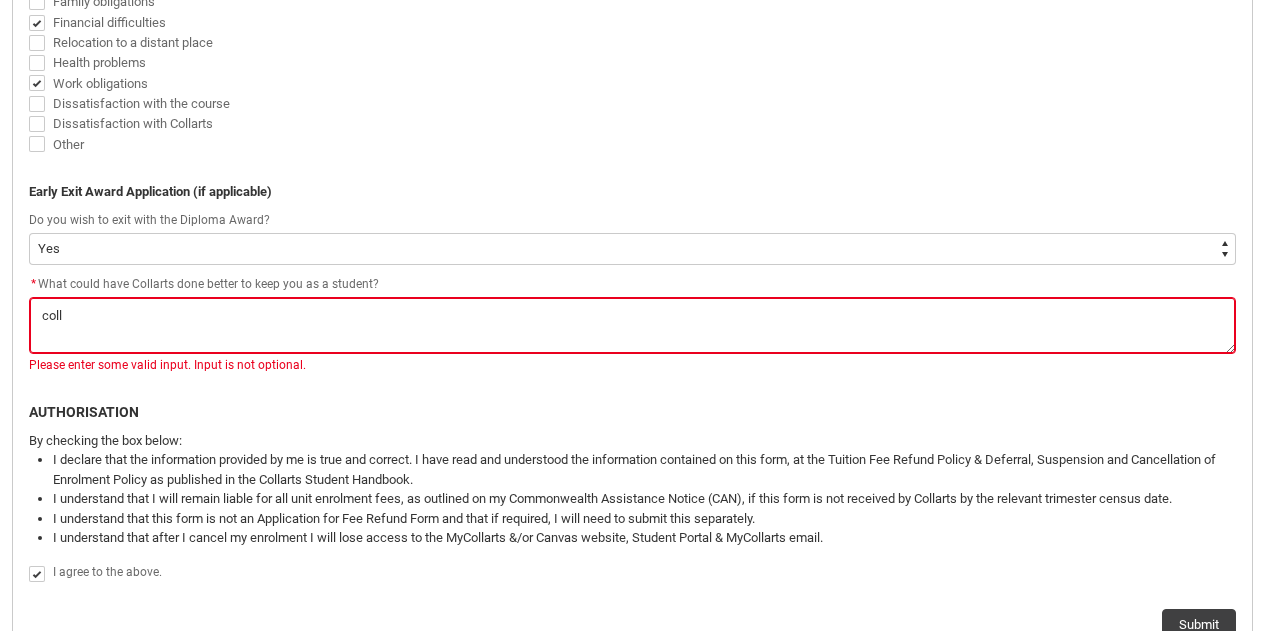 type on "colla" 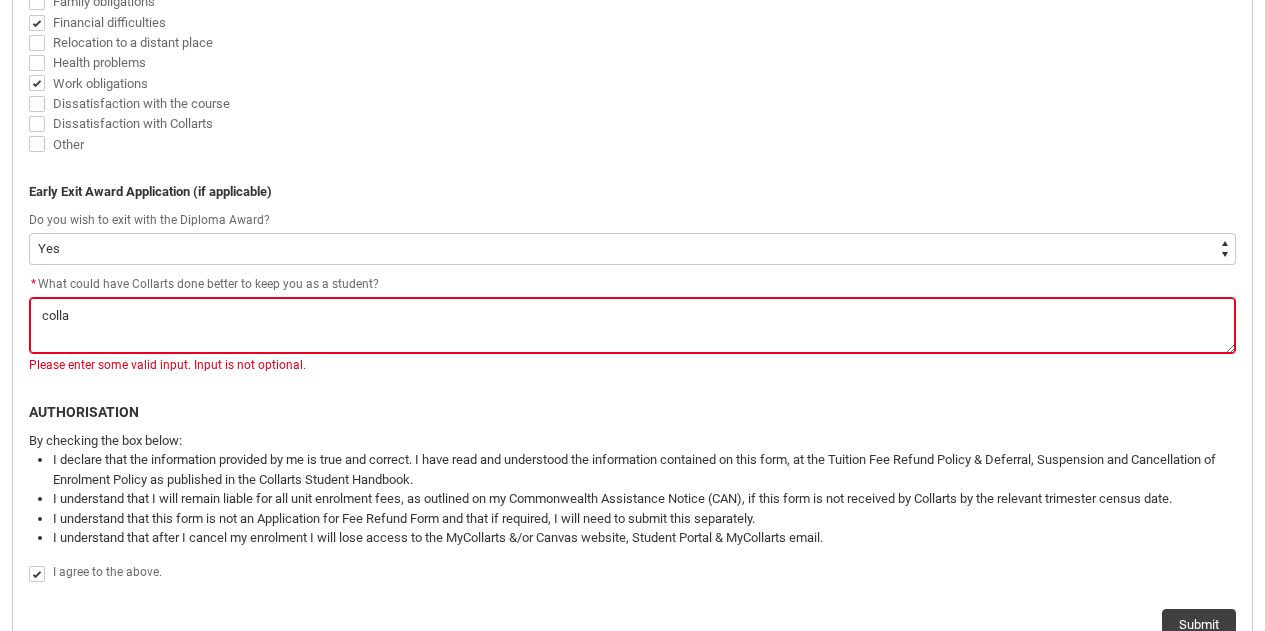 type on "collar" 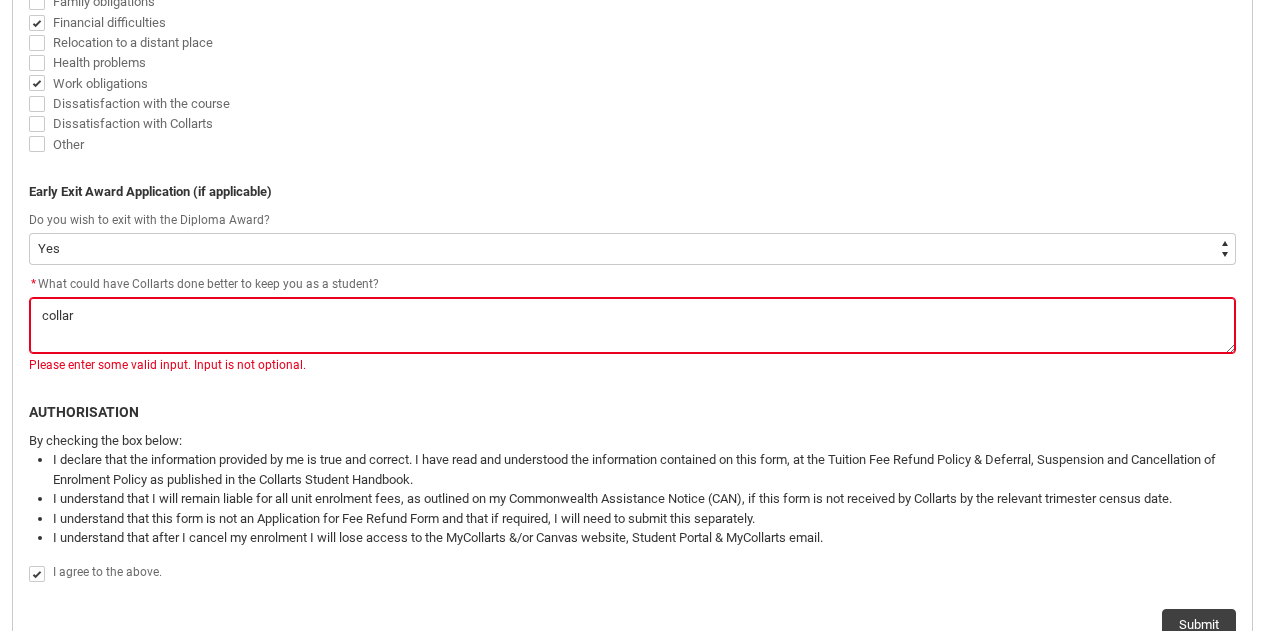 type on "collart" 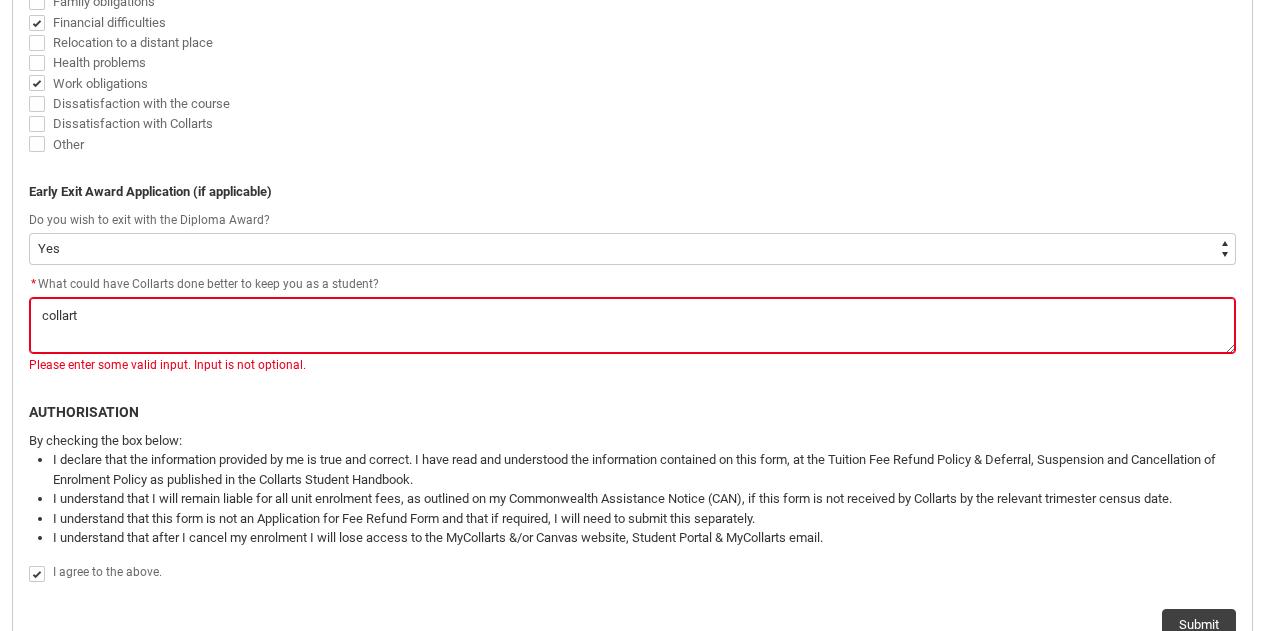 type on "collarts" 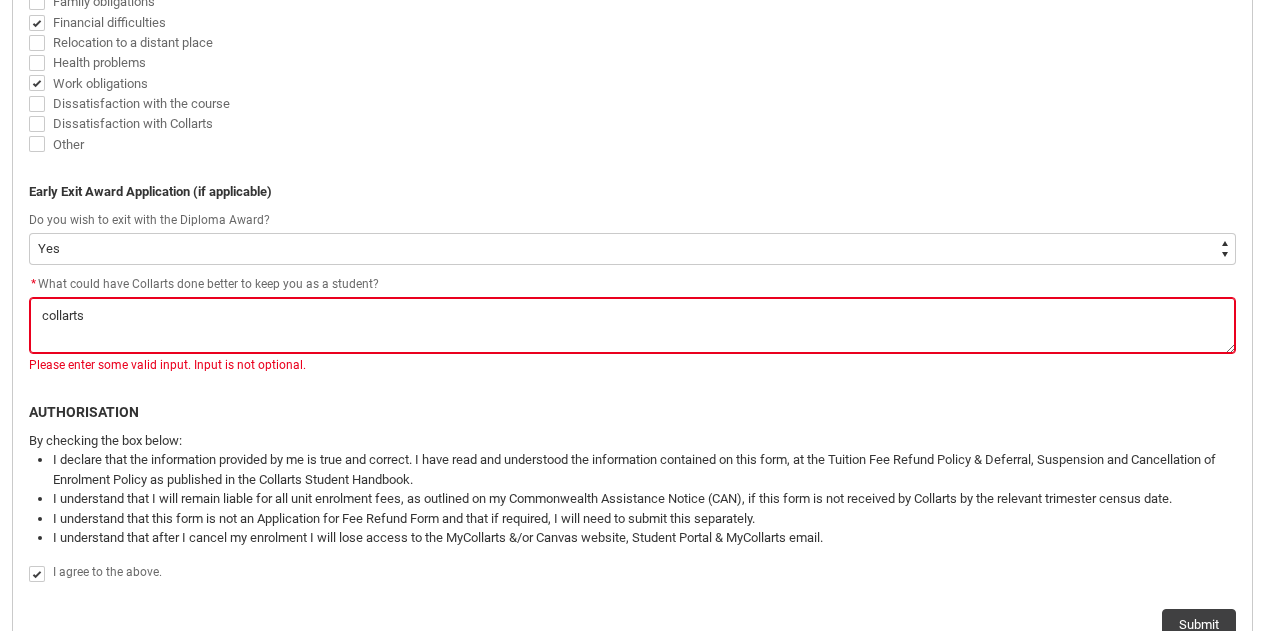 type on "collarts" 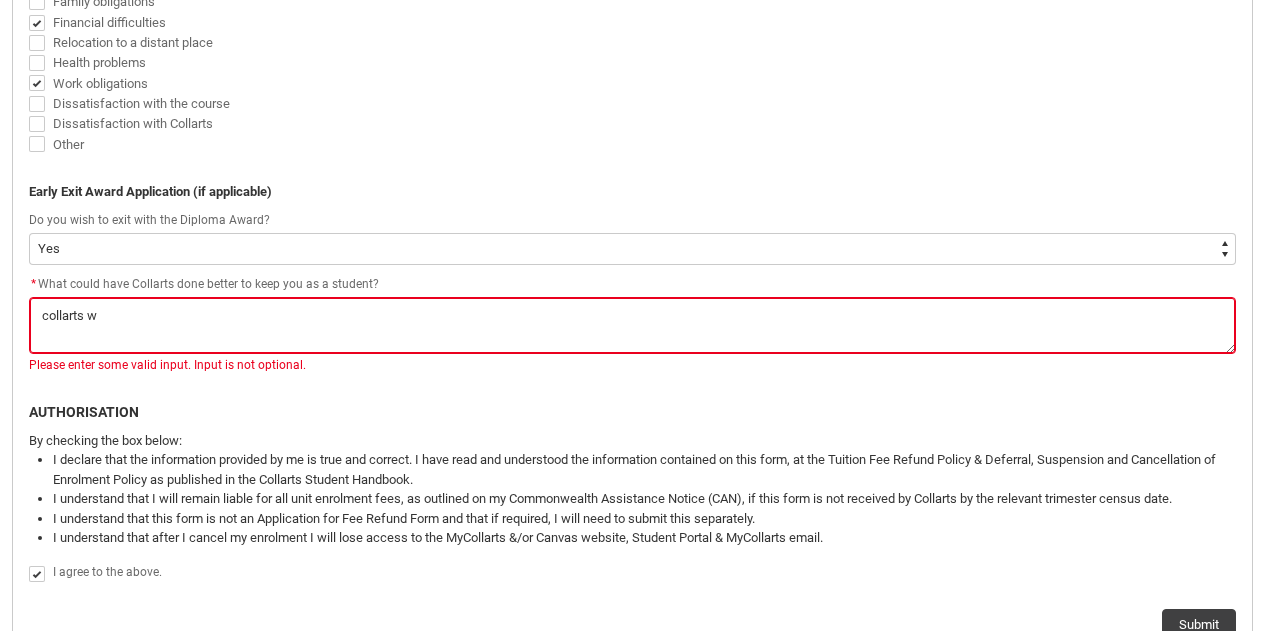 type on "collarts wa" 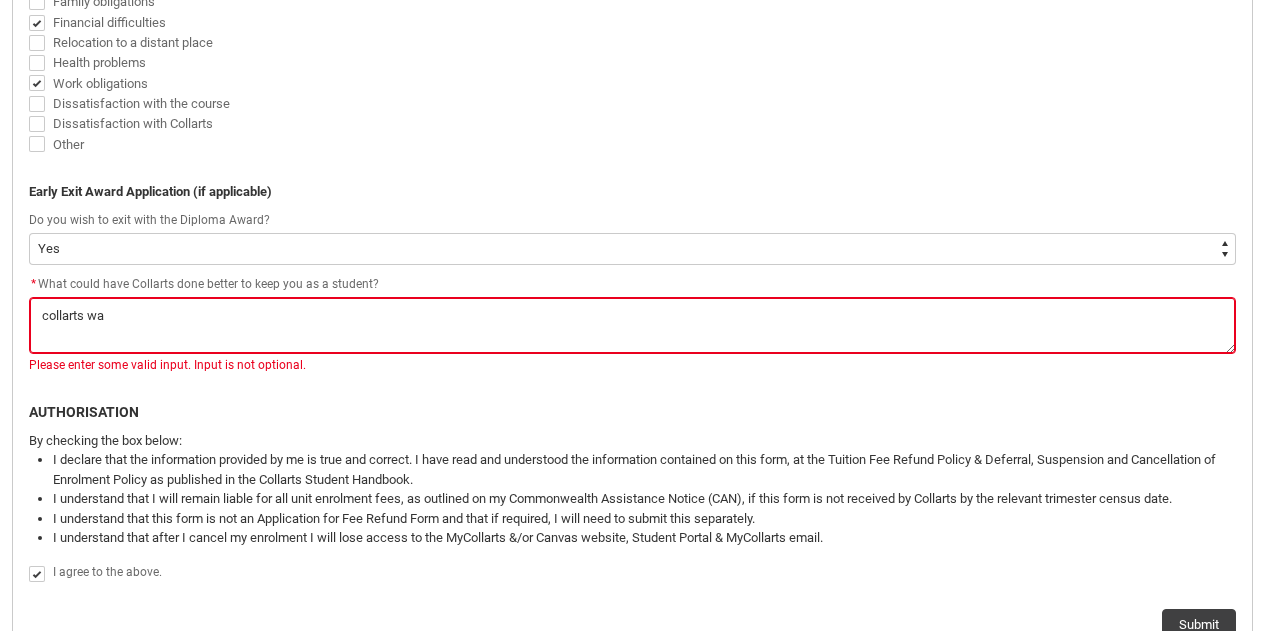 type on "collarts was" 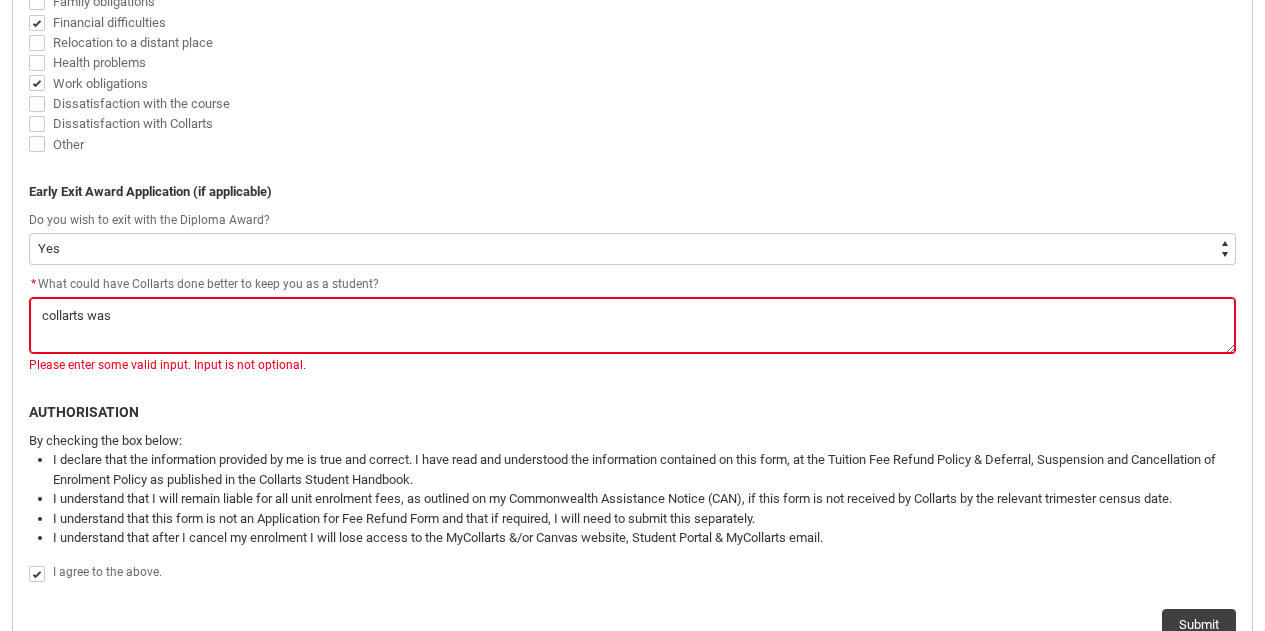 type on "collarts was" 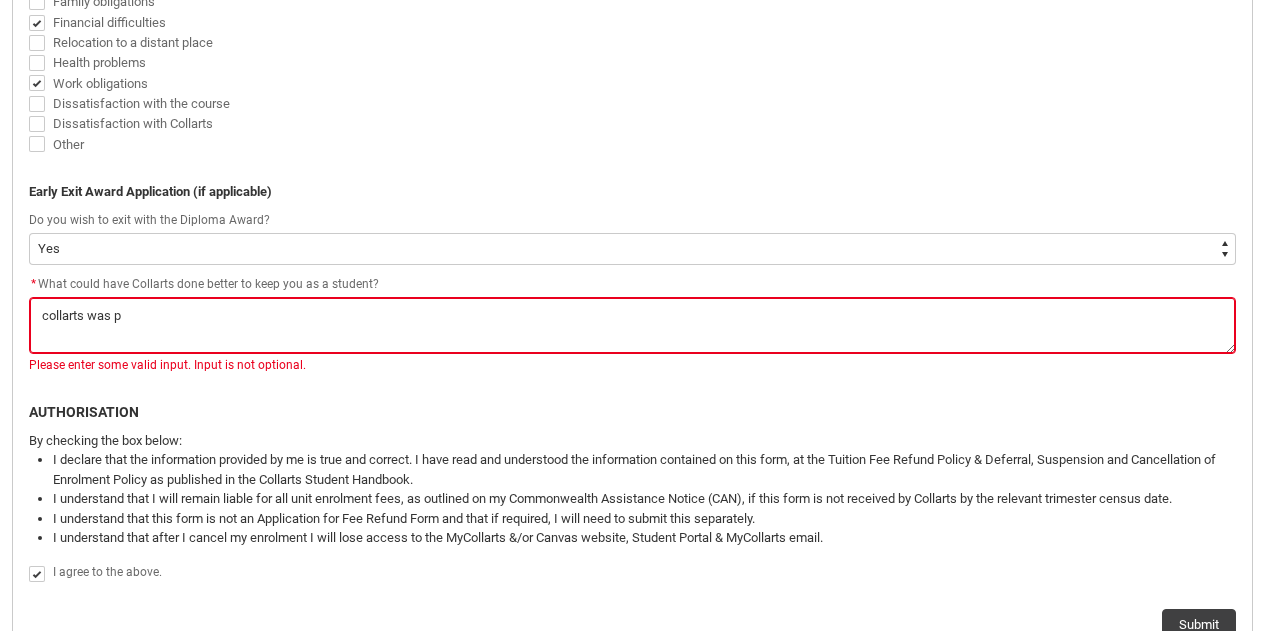type on "collarts was pe" 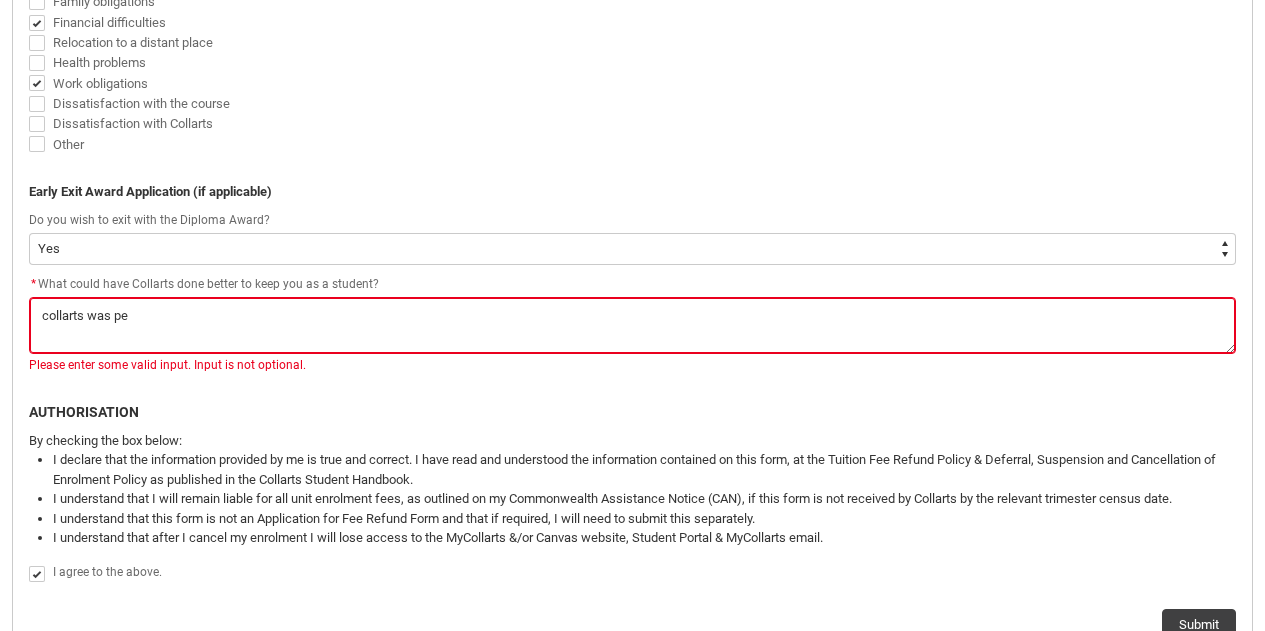 type on "collarts was per" 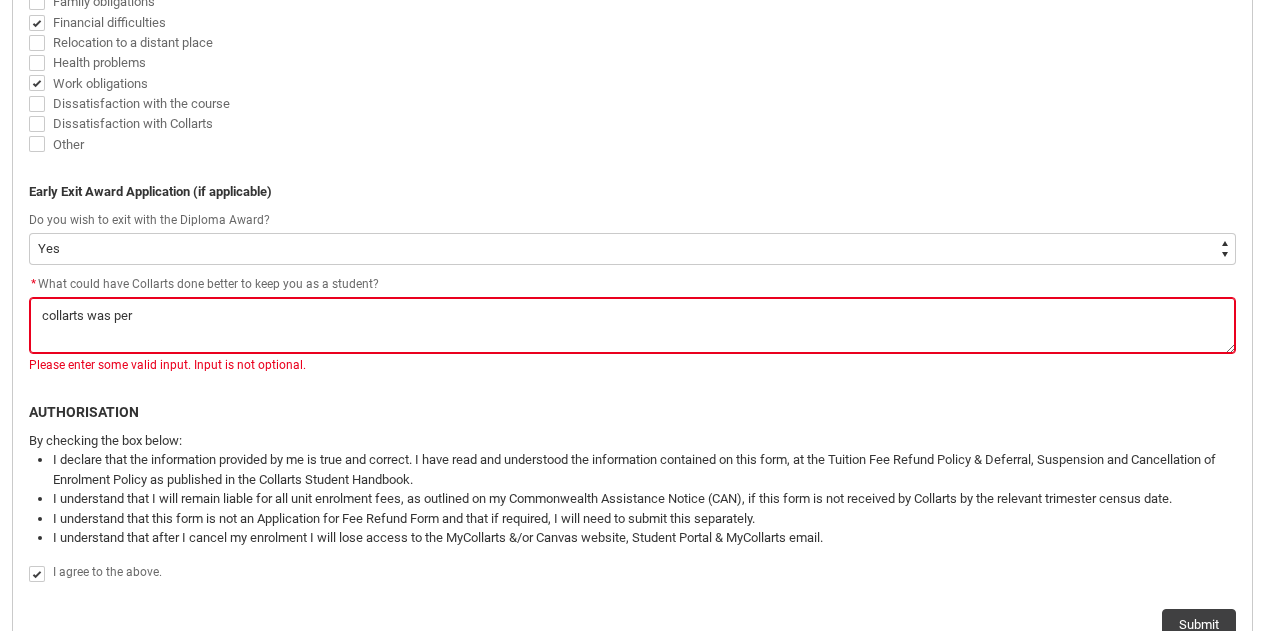 type on "collarts was perf" 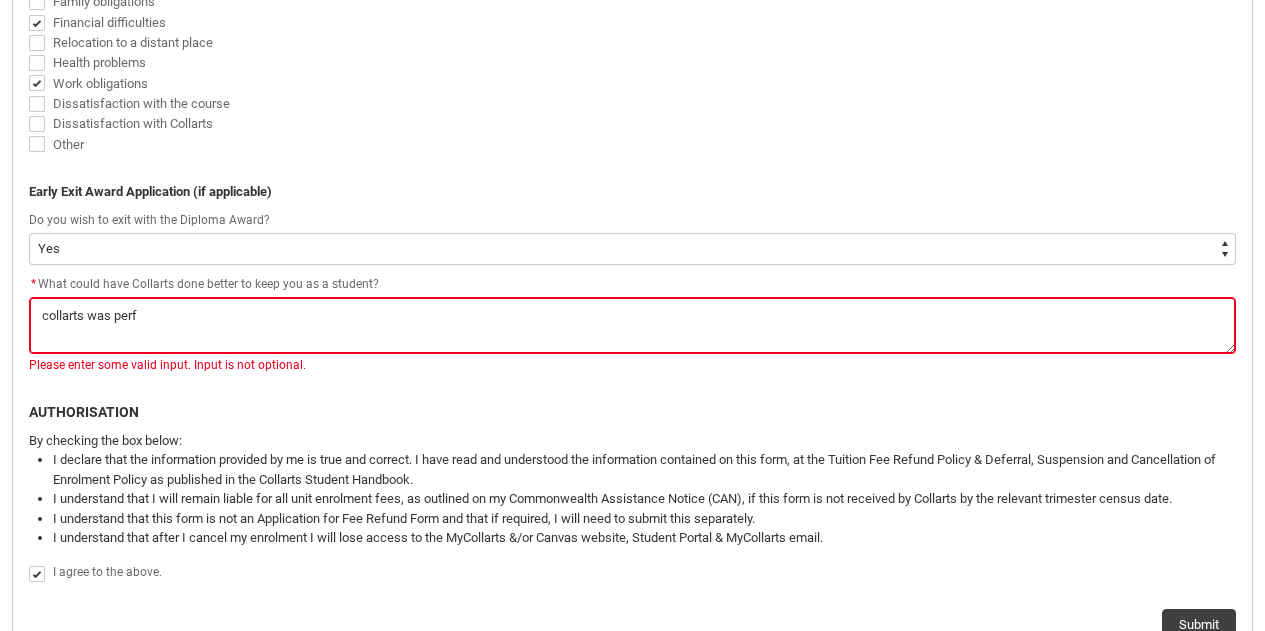 type on "collarts was perfd" 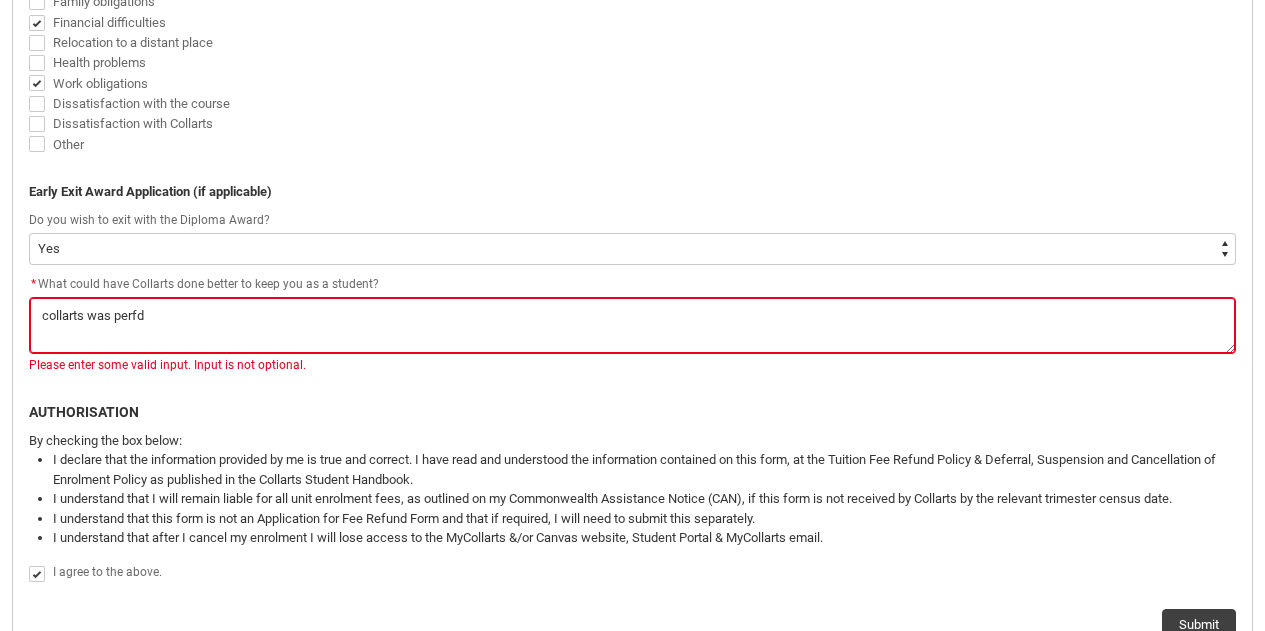 type on "collarts was perfdc" 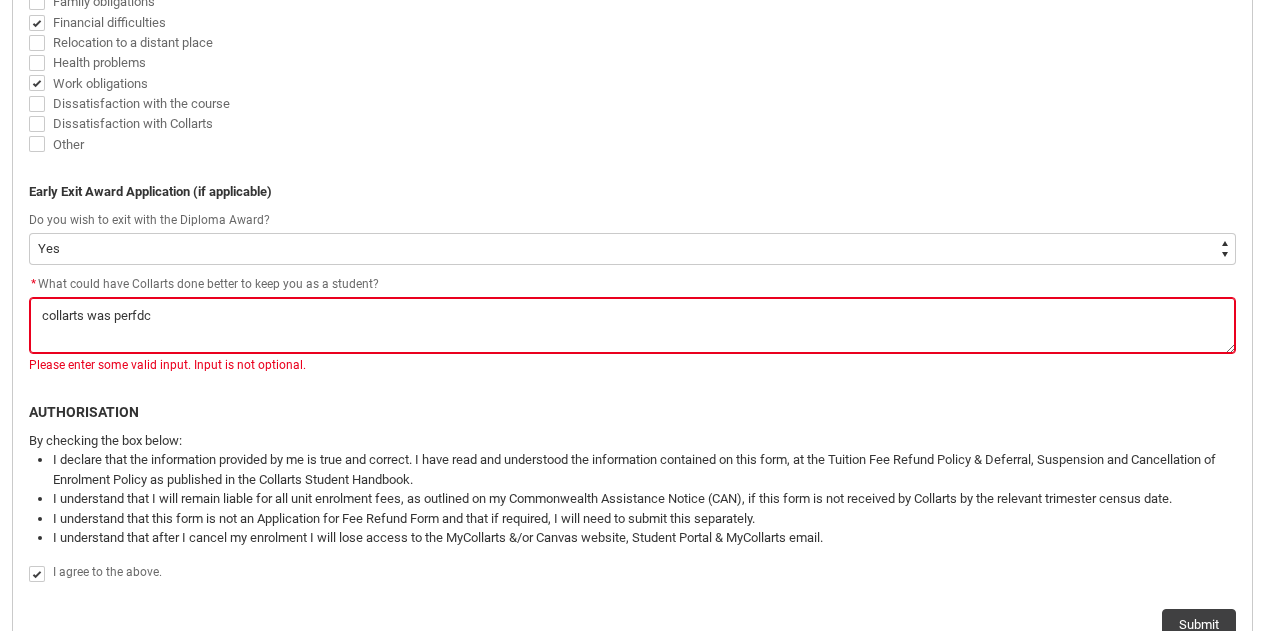 type on "collarts was perfdct" 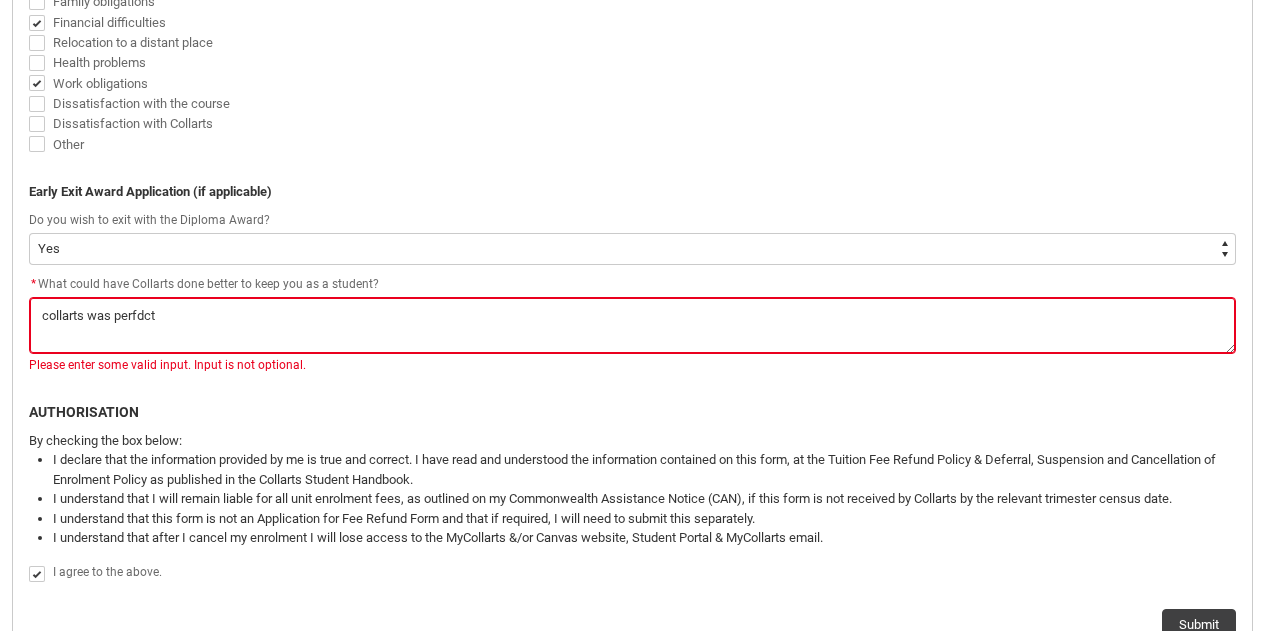 type on "collarts was perfdct," 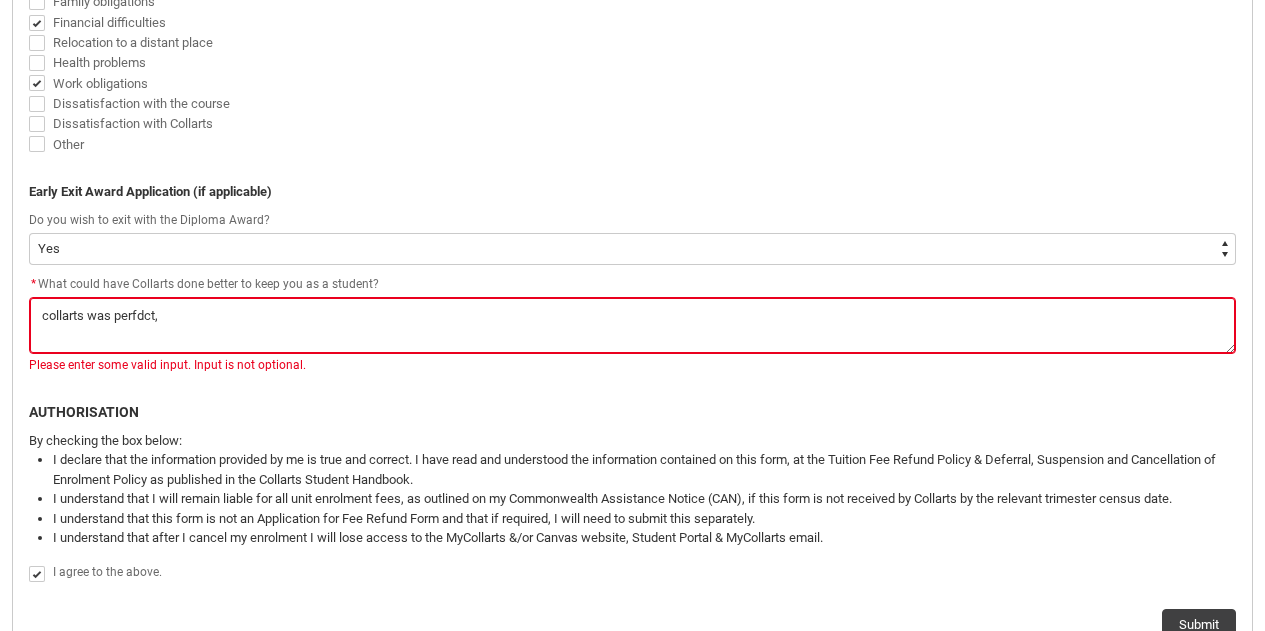 type on "collarts was perfdct," 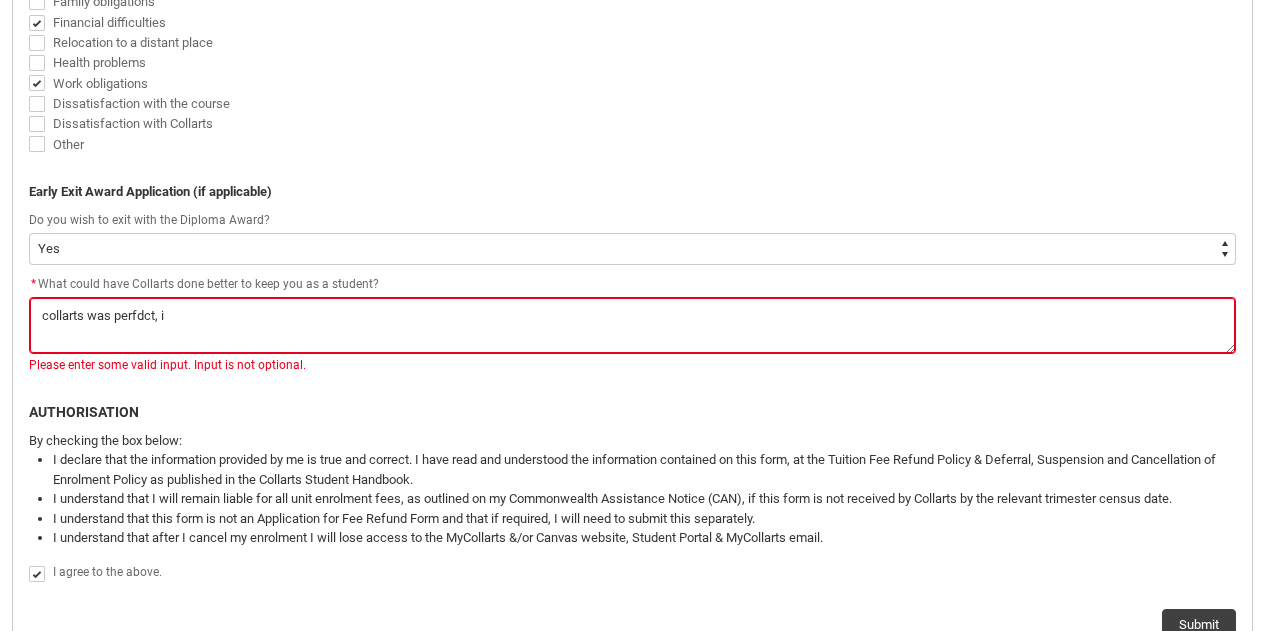 type on "collarts was perfdct, iy" 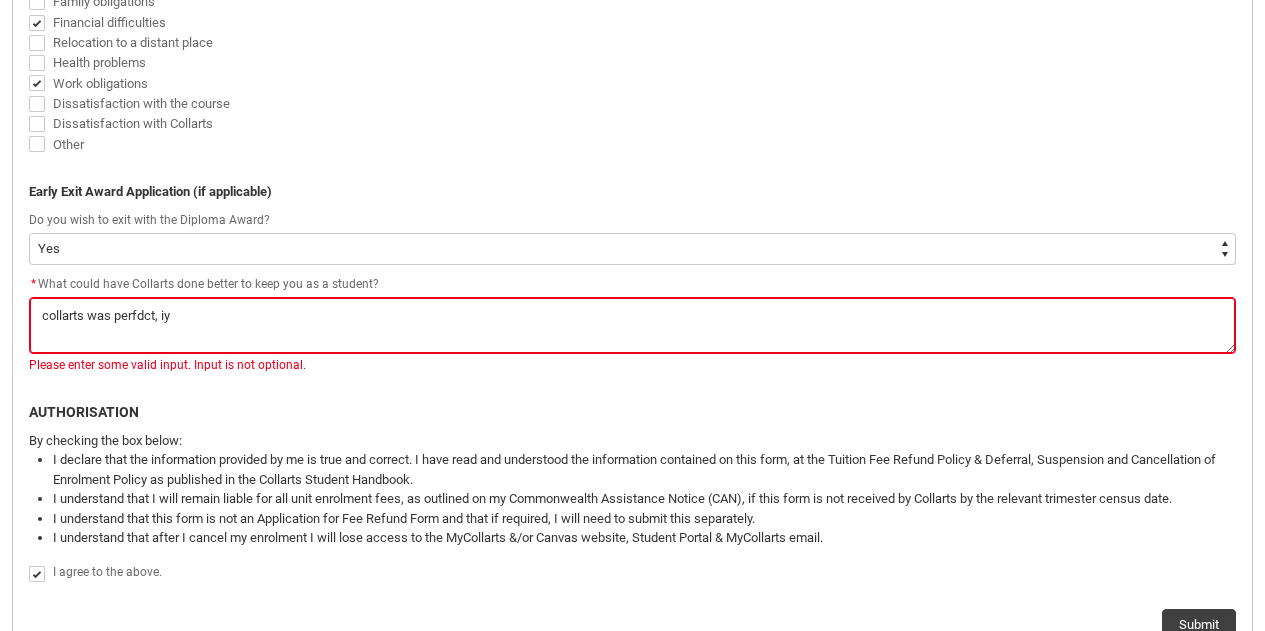 type on "collarts was perfdct, iyt" 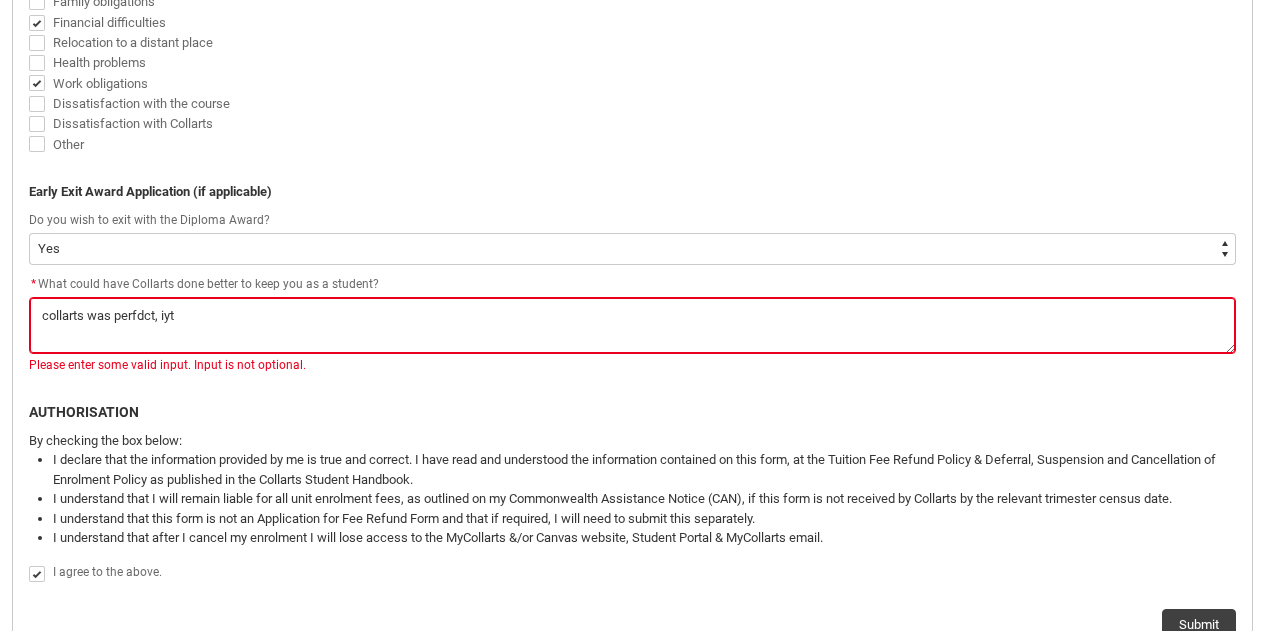 type on "collarts was perfdct, iy" 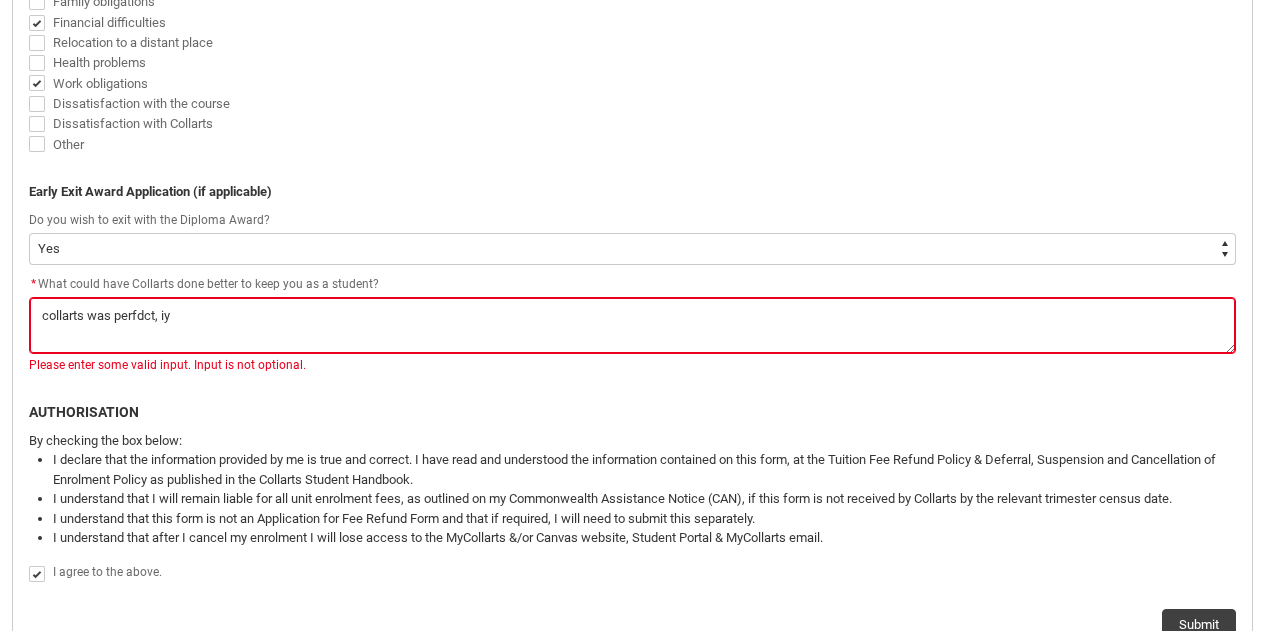 type on "collarts was perfdct, i" 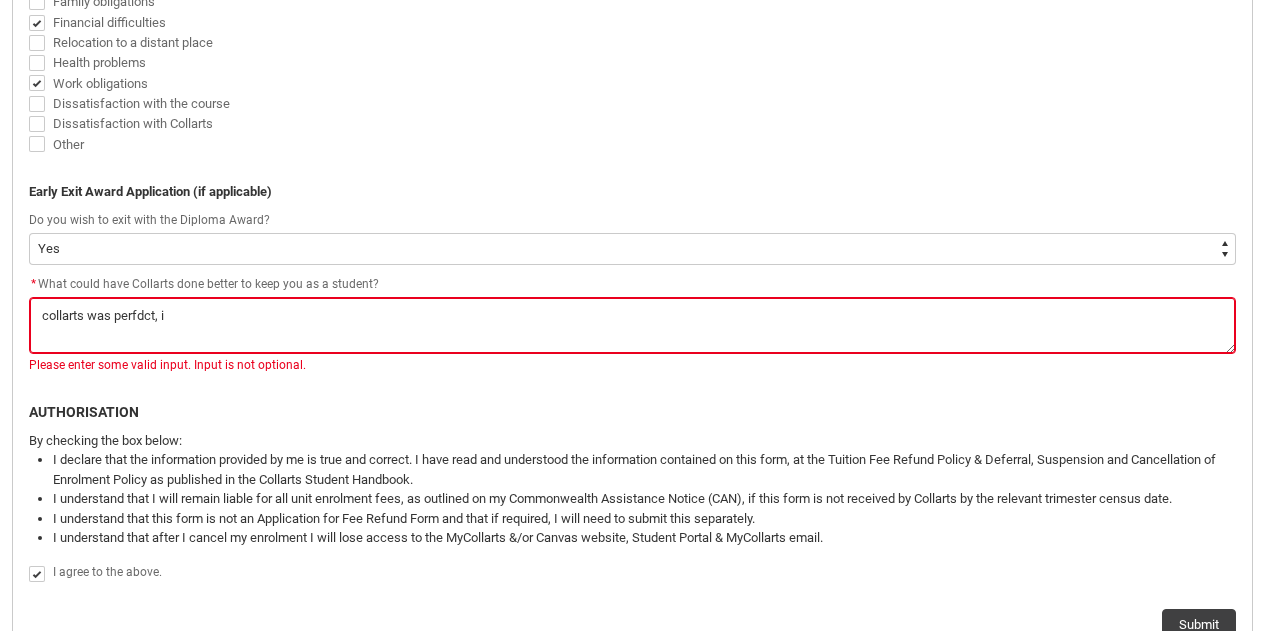type on "collarts was perfdct," 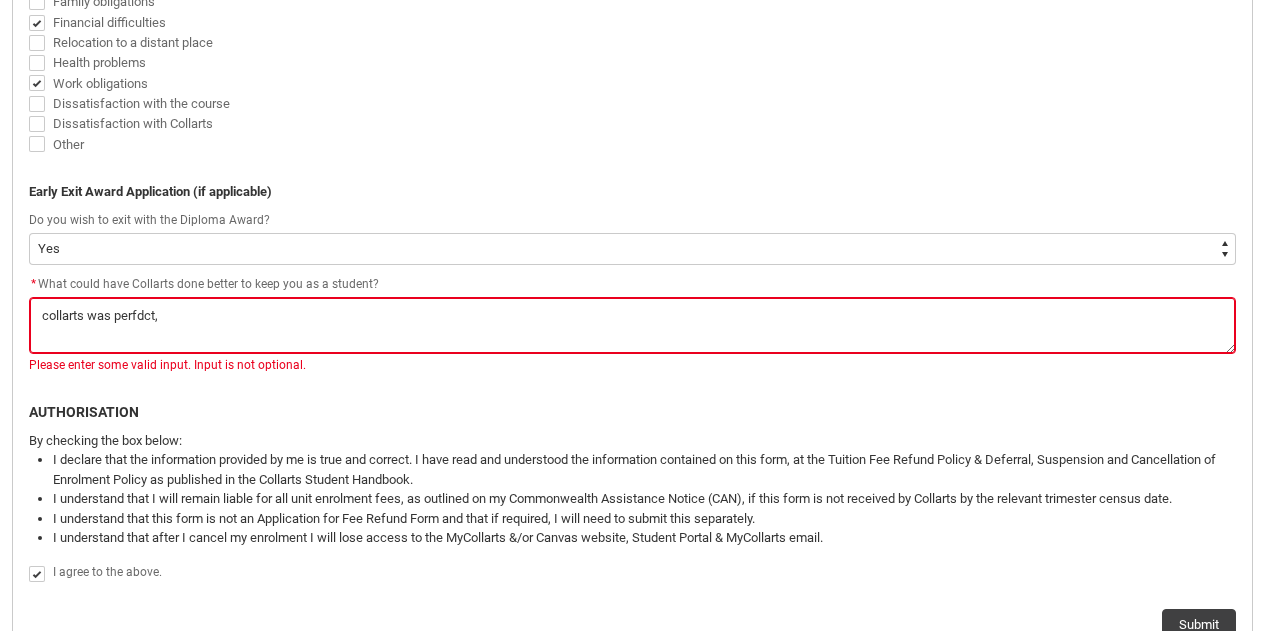 type on "collarts was perfdct," 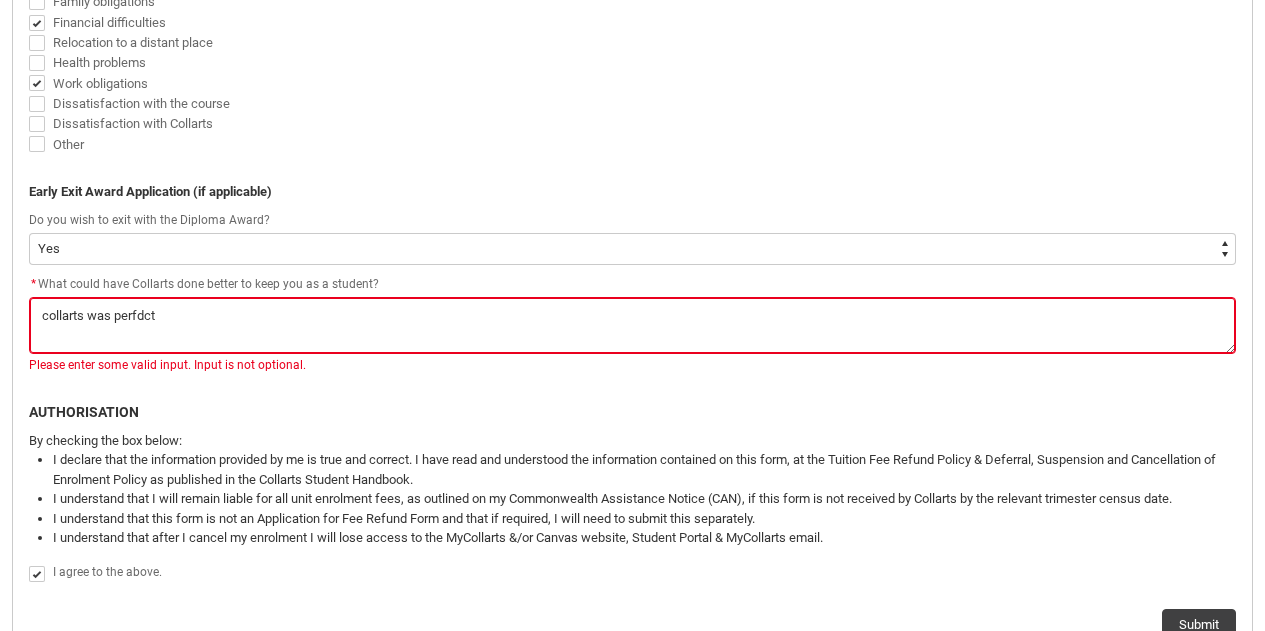 type on "collarts was perfdc" 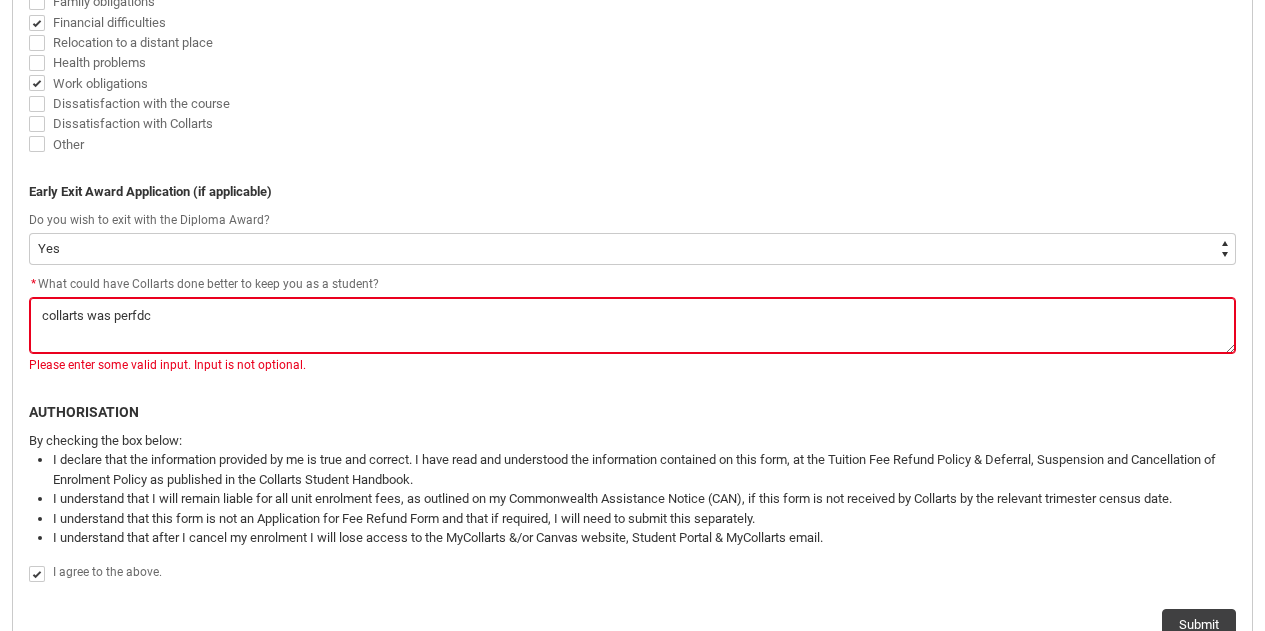 type on "collarts was perfd" 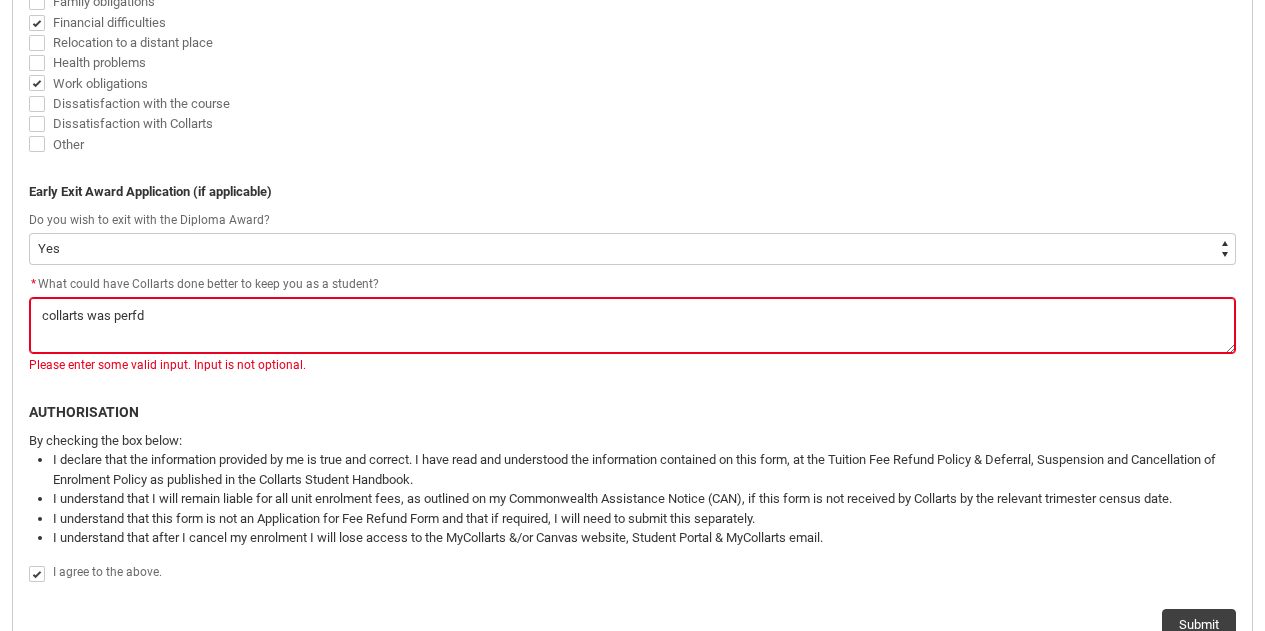 type on "collarts was perf" 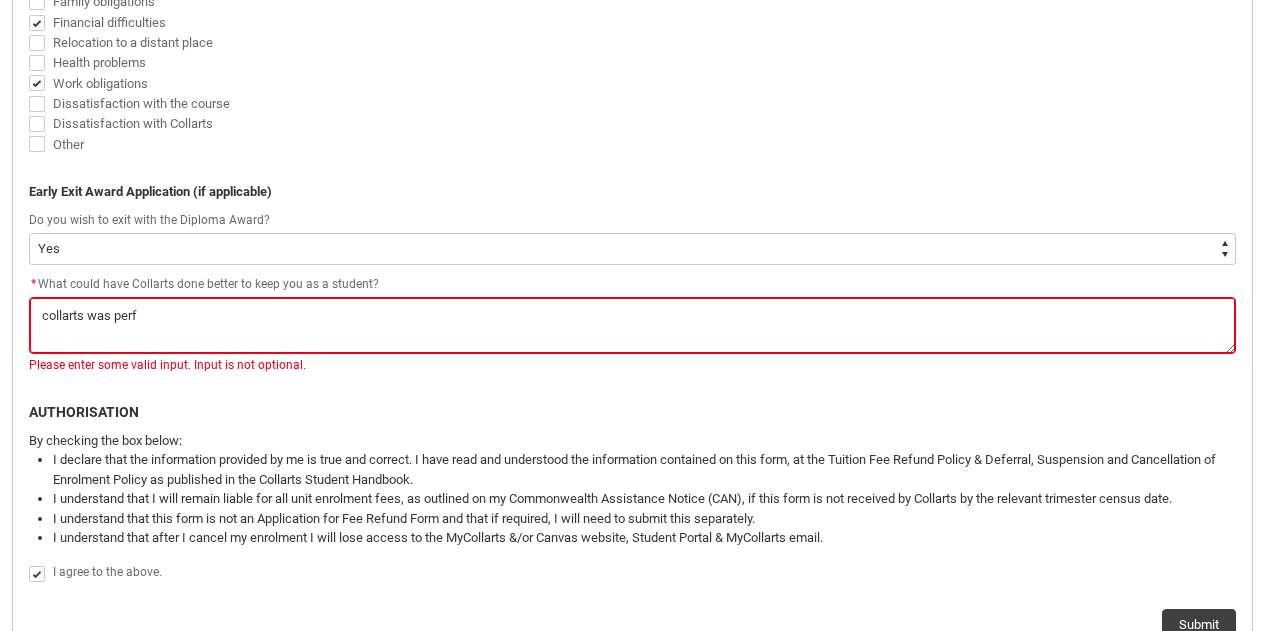 type on "collarts was perfe" 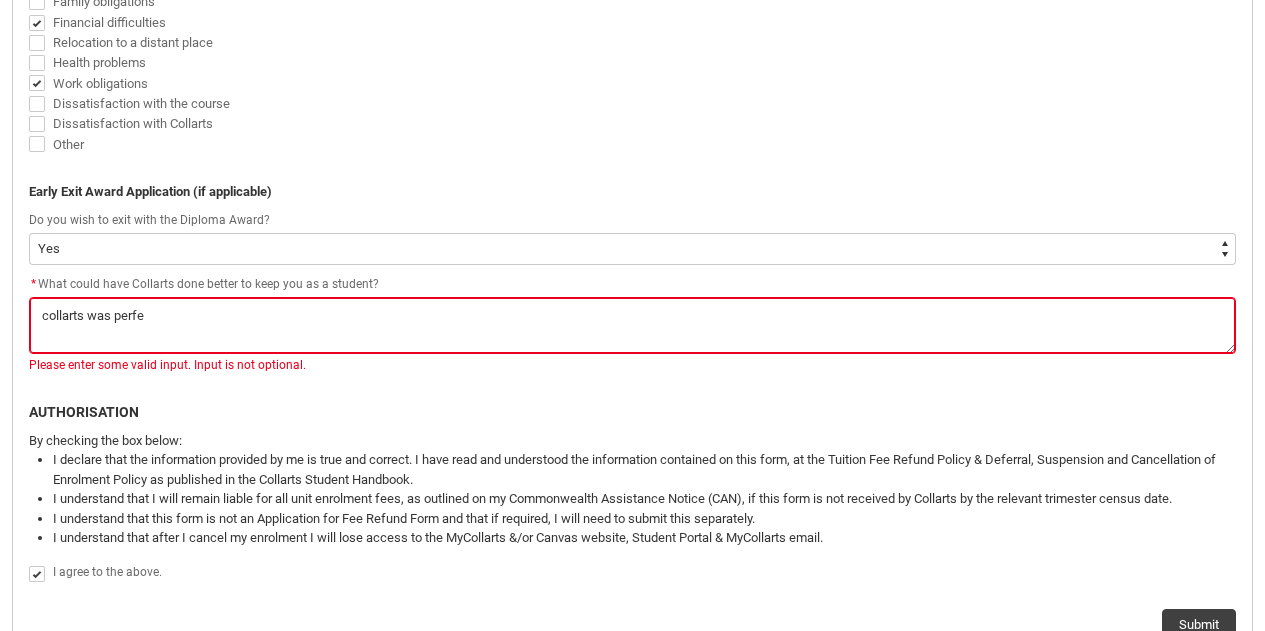 type on "collarts was perfec" 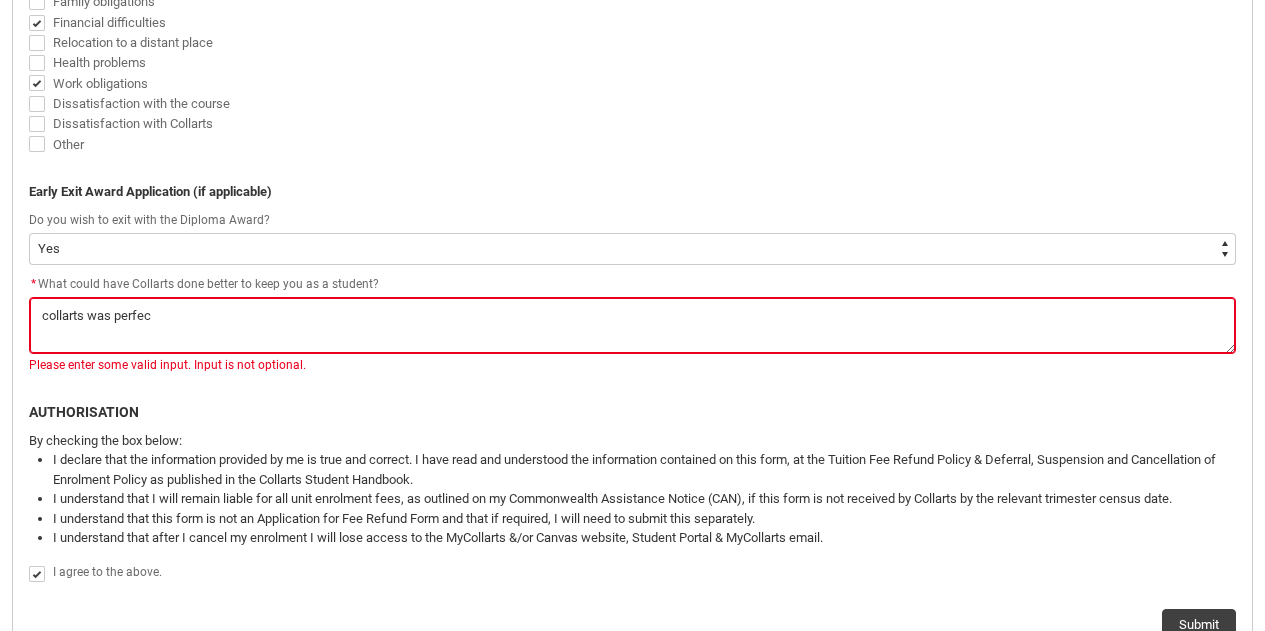 type on "collarts was perfect" 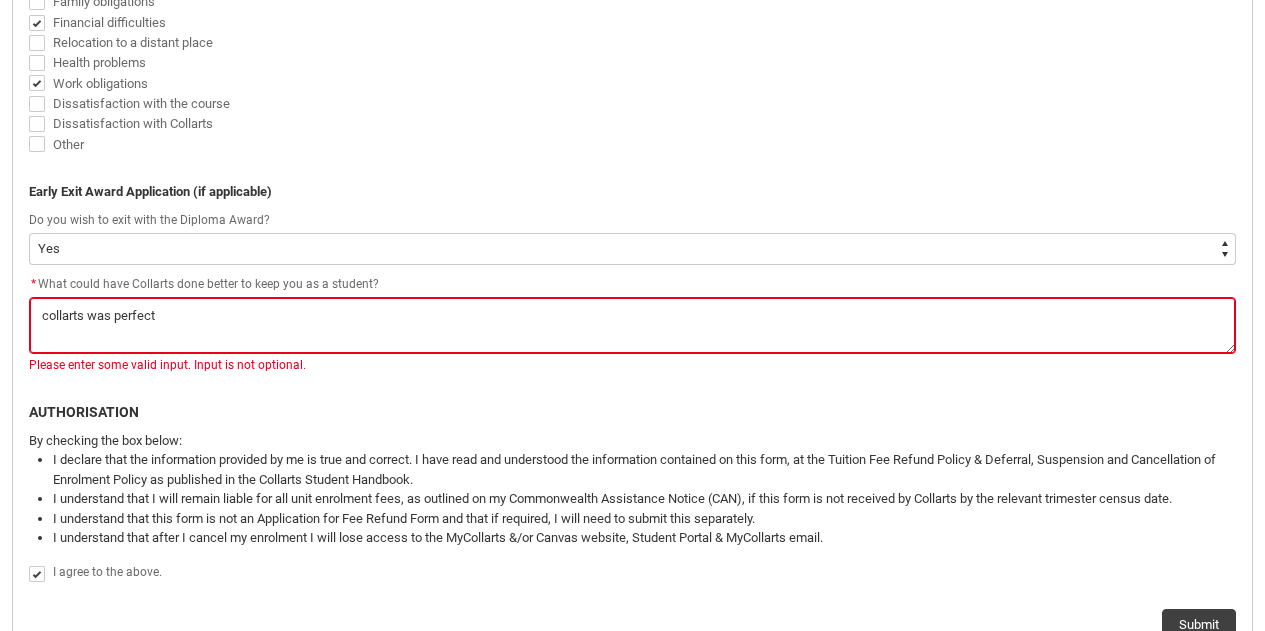 type on "collarts was perfect," 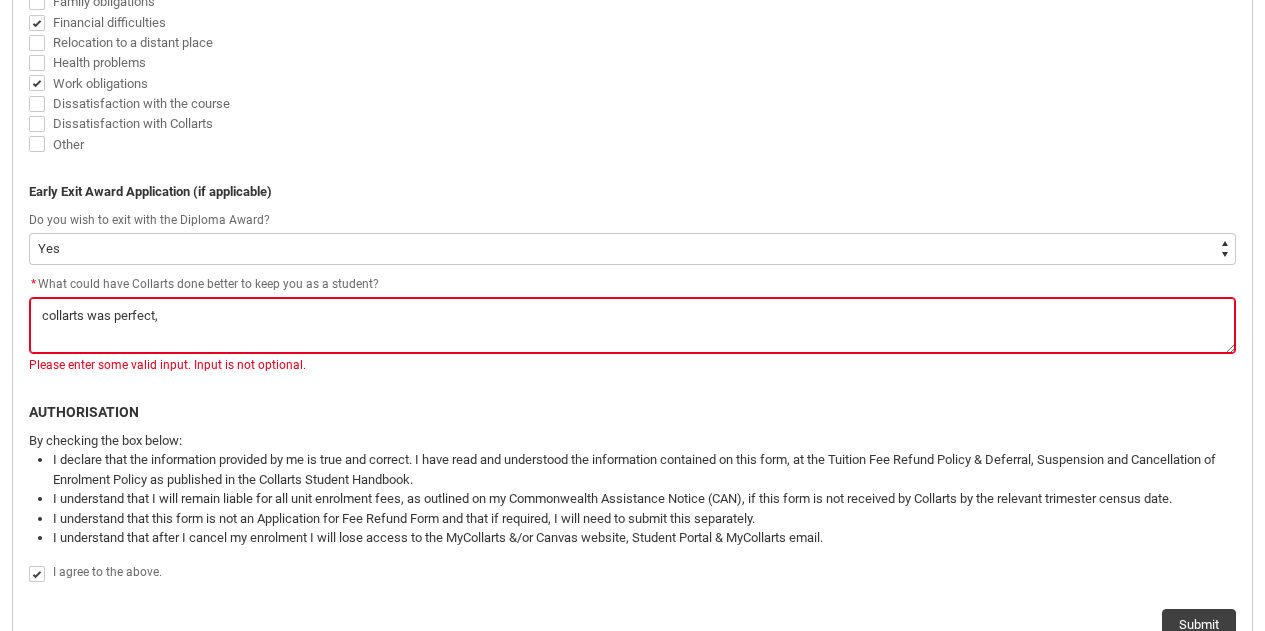 type on "collarts was perfect," 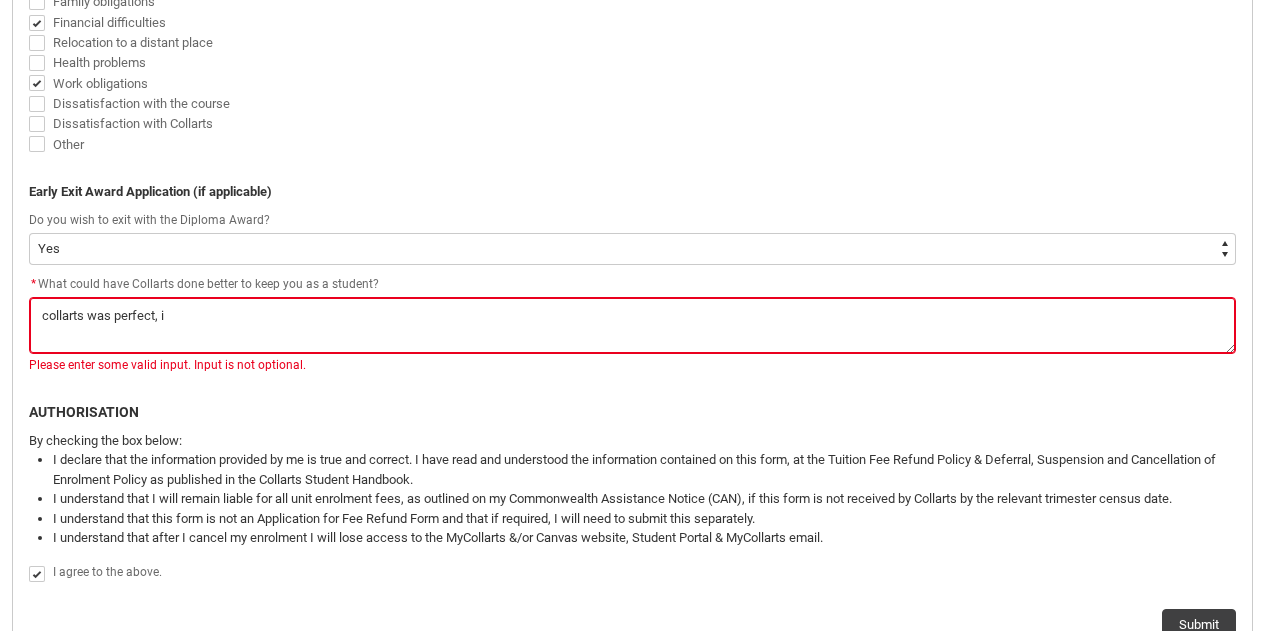 type on "collarts was perfect, it" 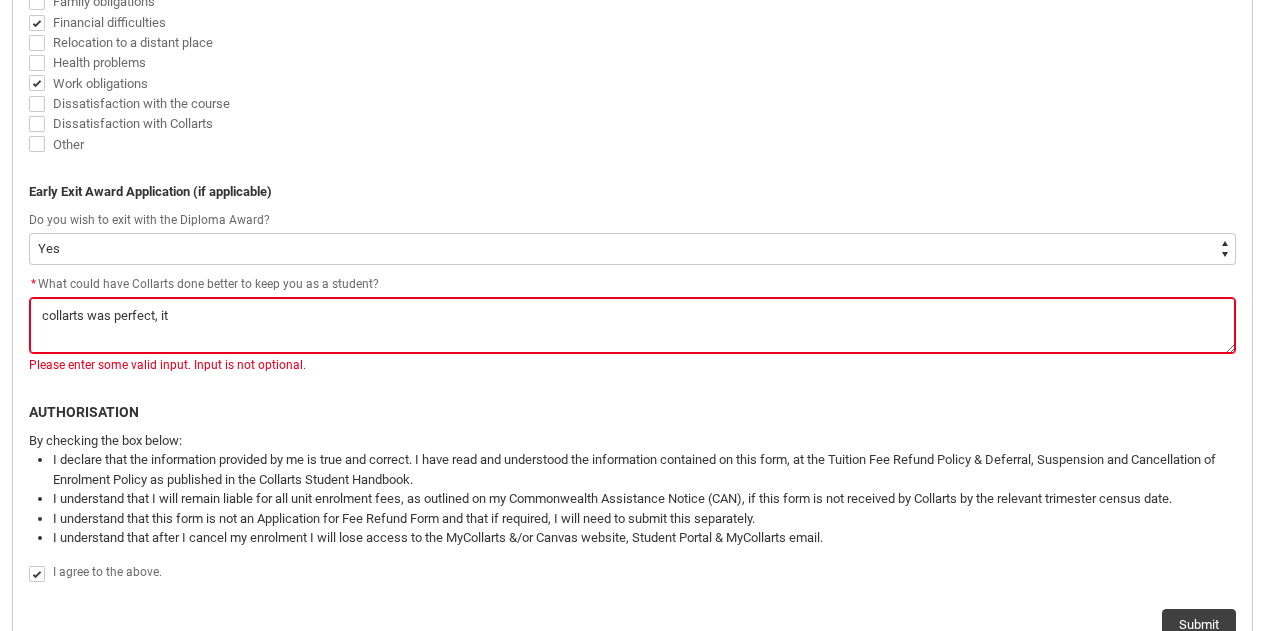 type on "collarts was perfect, it" 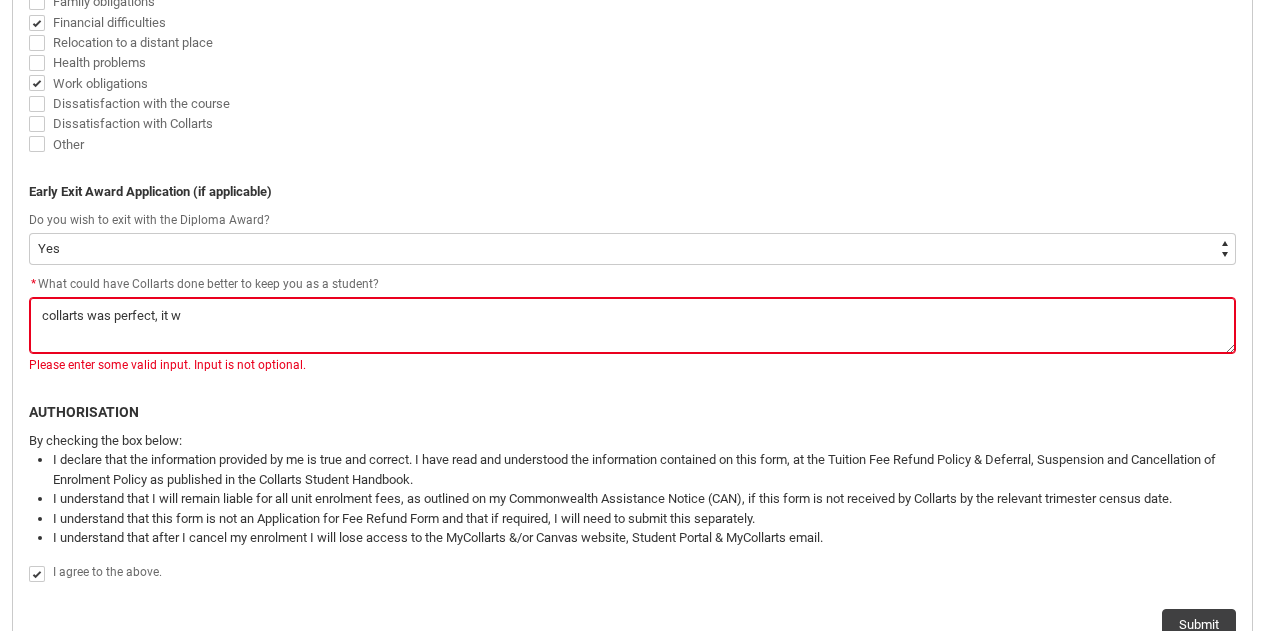 type on "collarts was perfect, it wa" 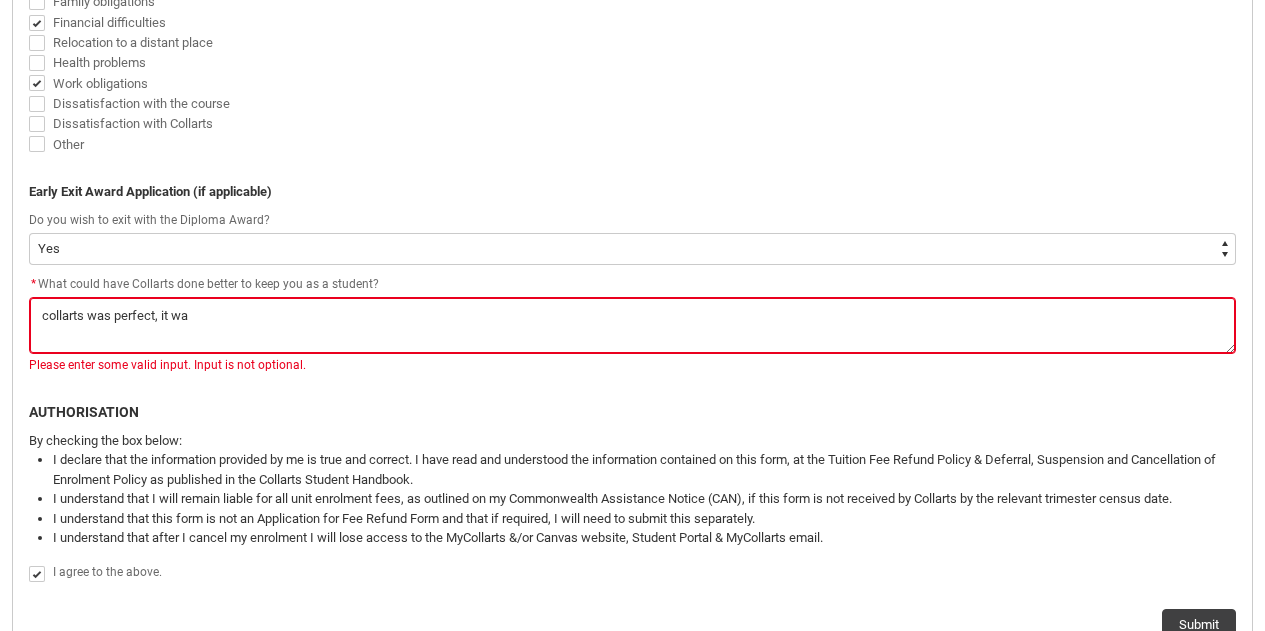 type 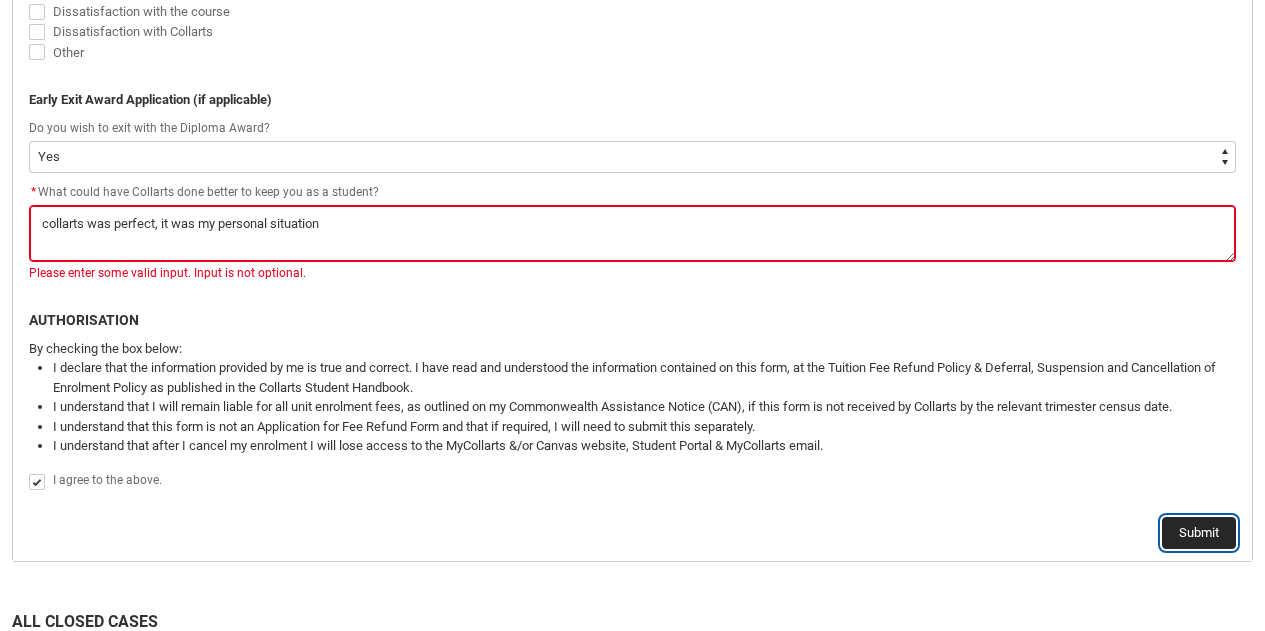 click on "Submit" 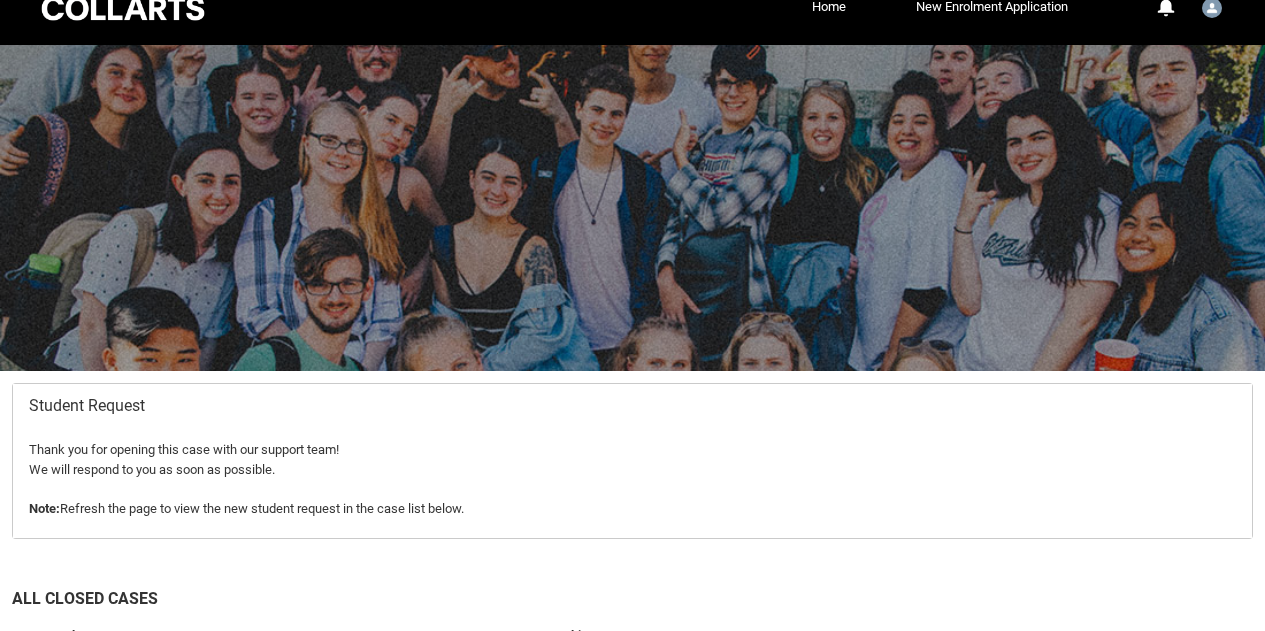 scroll, scrollTop: 24, scrollLeft: 0, axis: vertical 